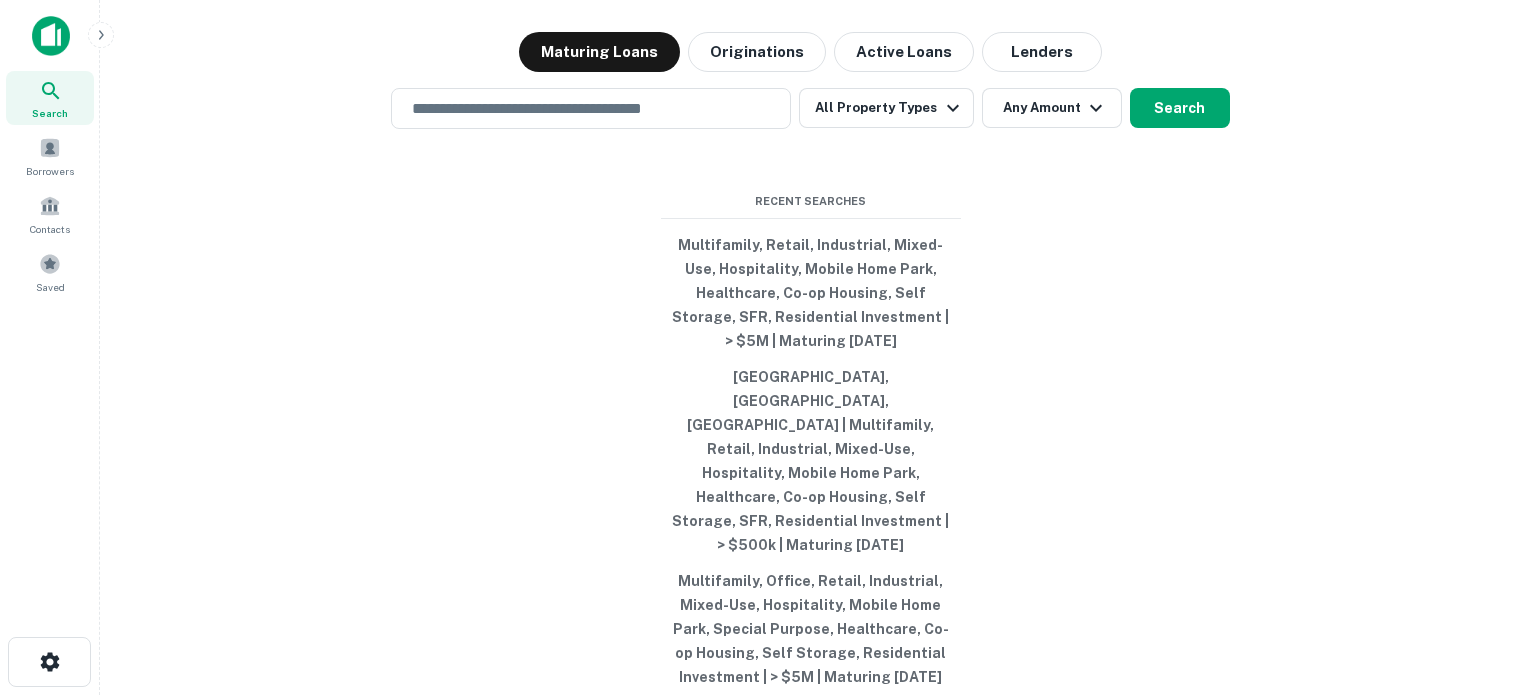 scroll, scrollTop: 0, scrollLeft: 0, axis: both 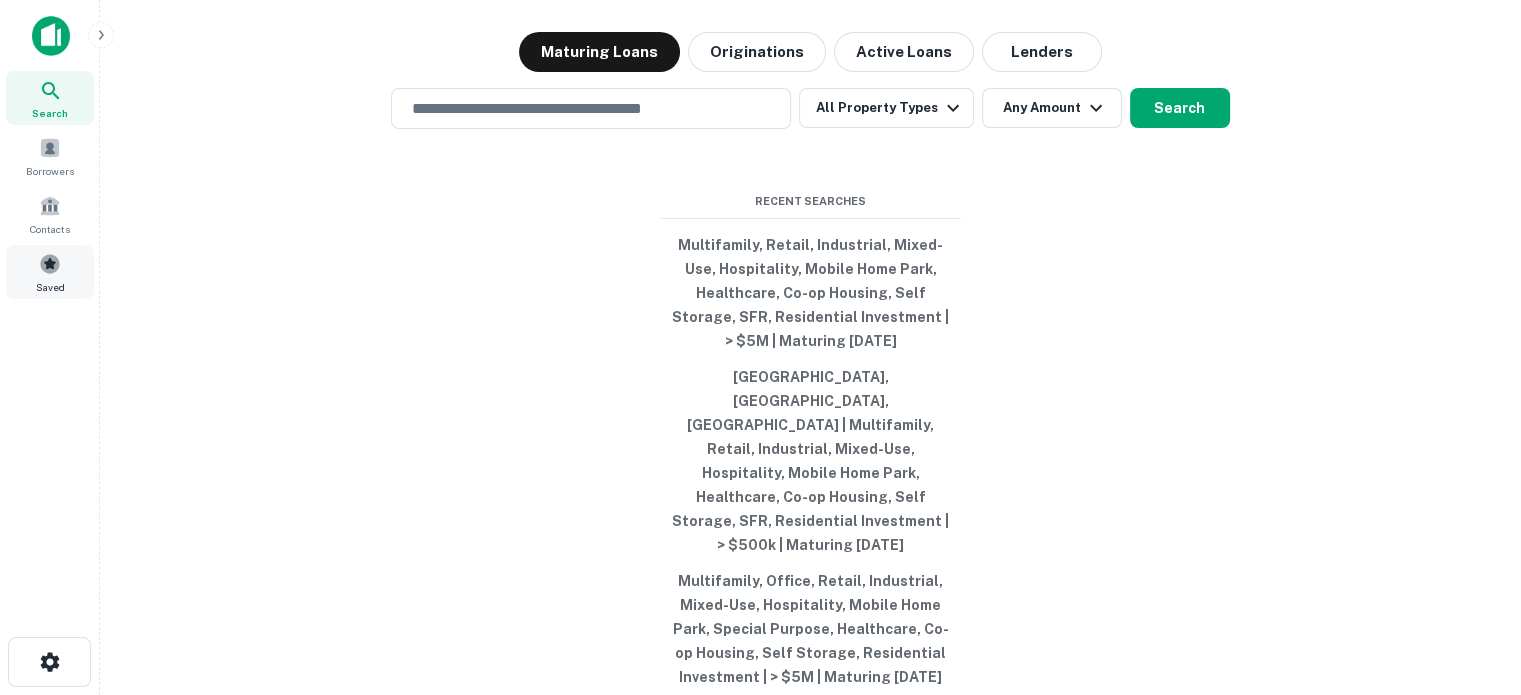 click at bounding box center [50, 264] 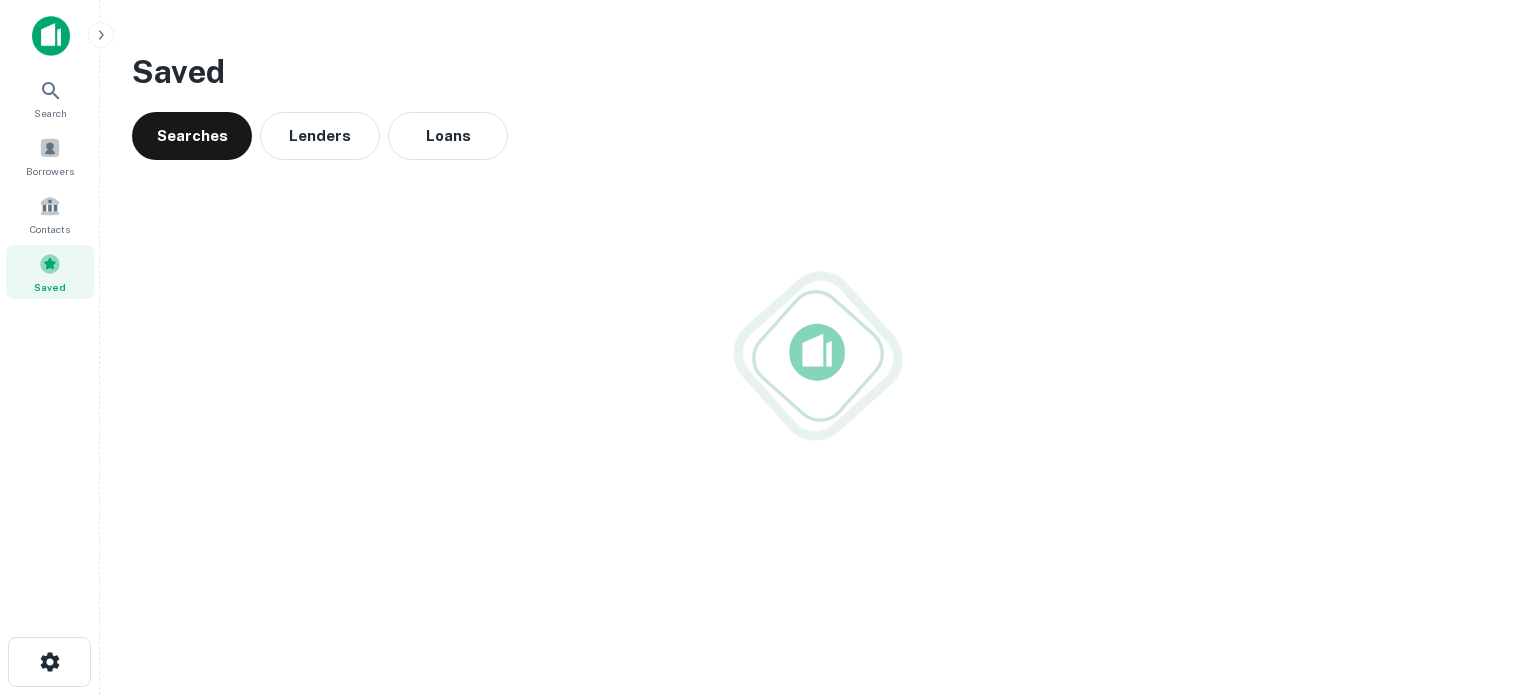 scroll, scrollTop: 0, scrollLeft: 0, axis: both 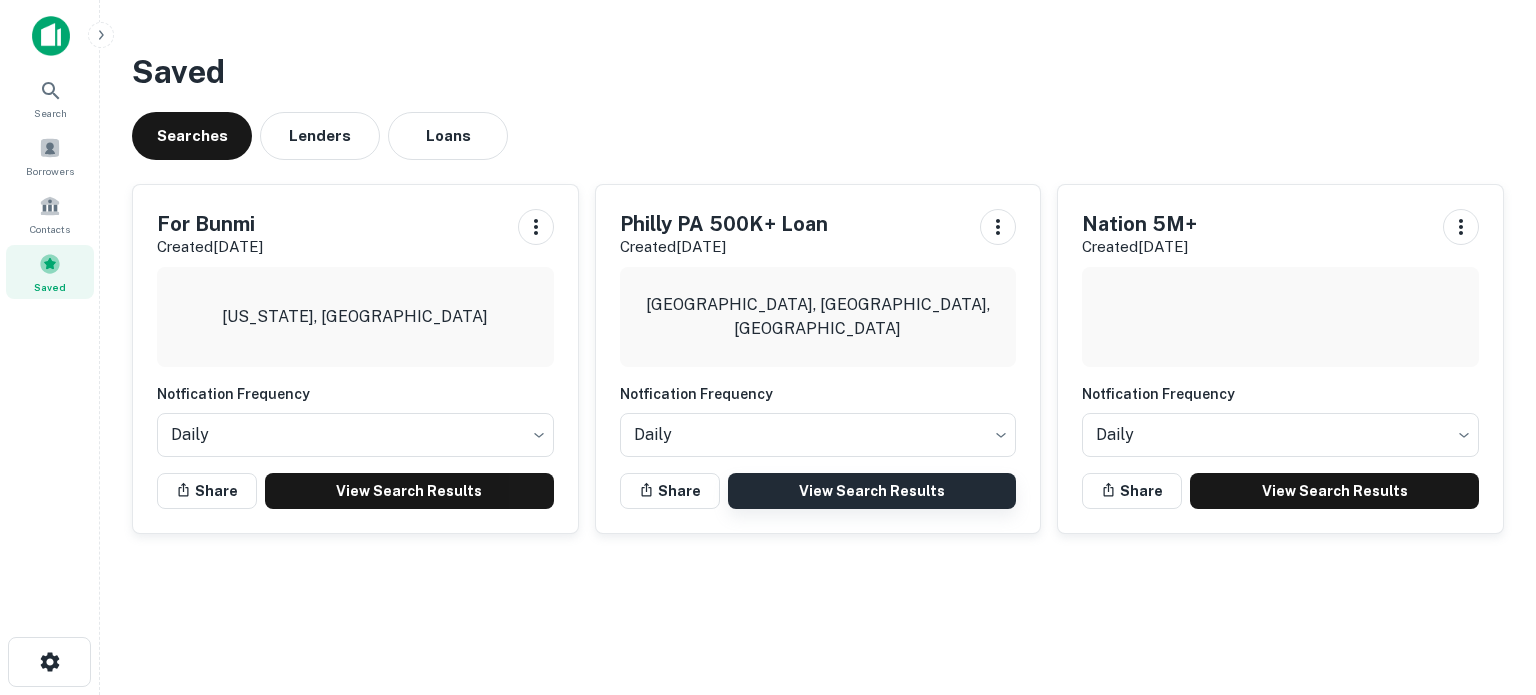 click on "View Search Results" at bounding box center (872, 491) 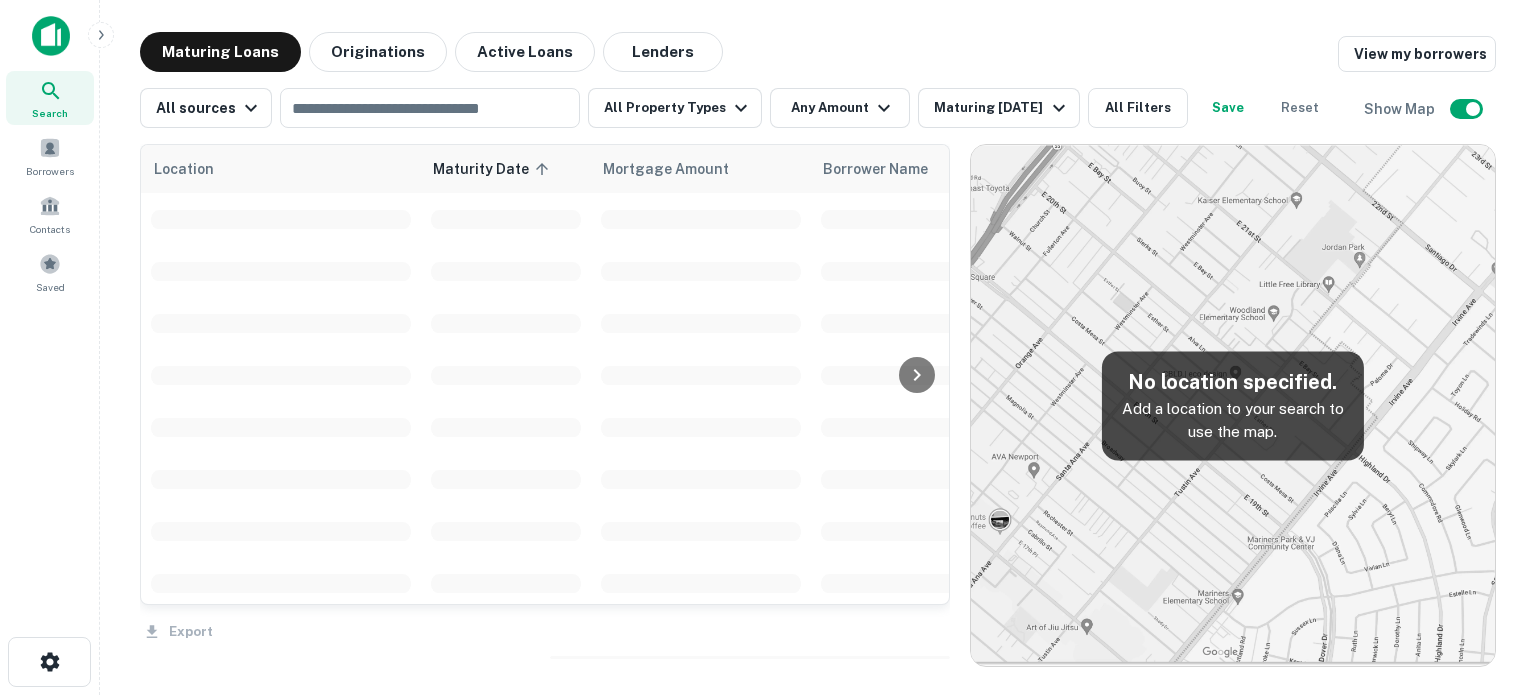 scroll, scrollTop: 0, scrollLeft: 0, axis: both 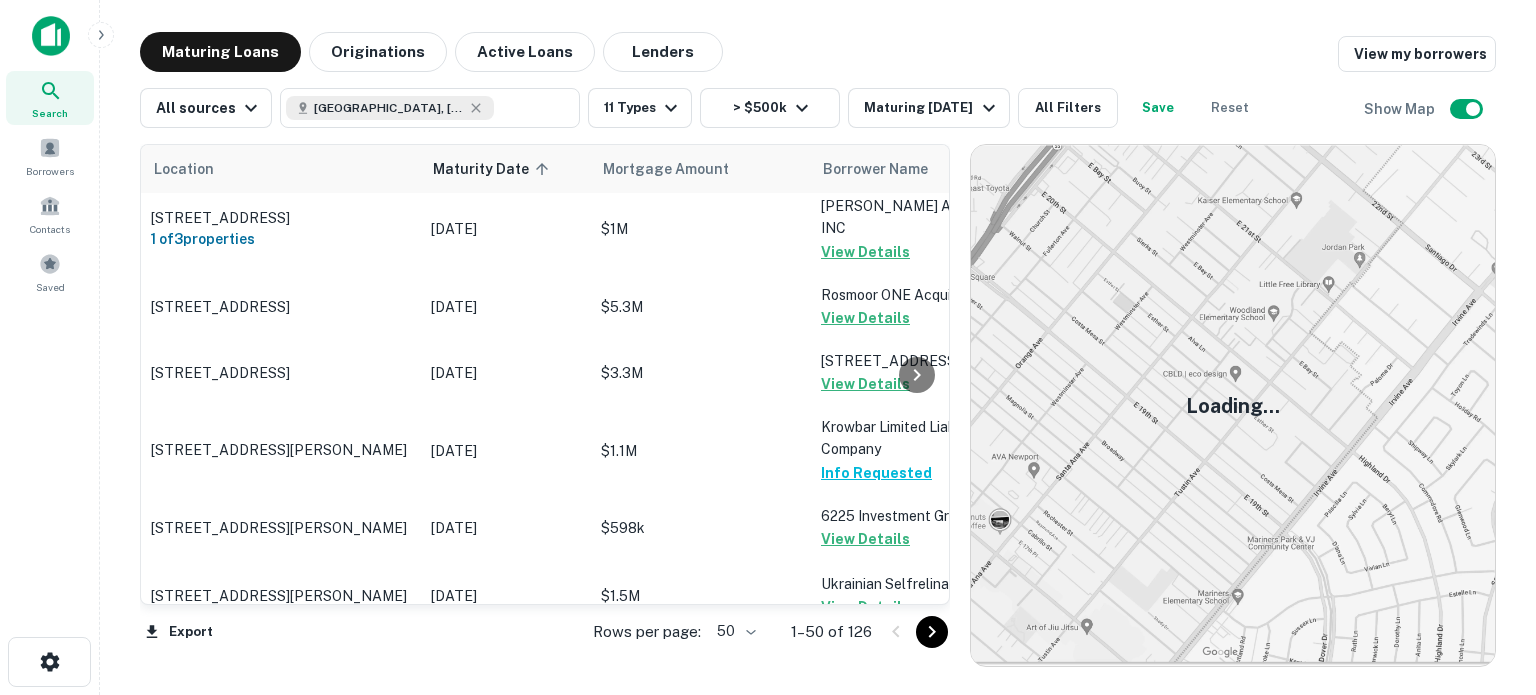 click 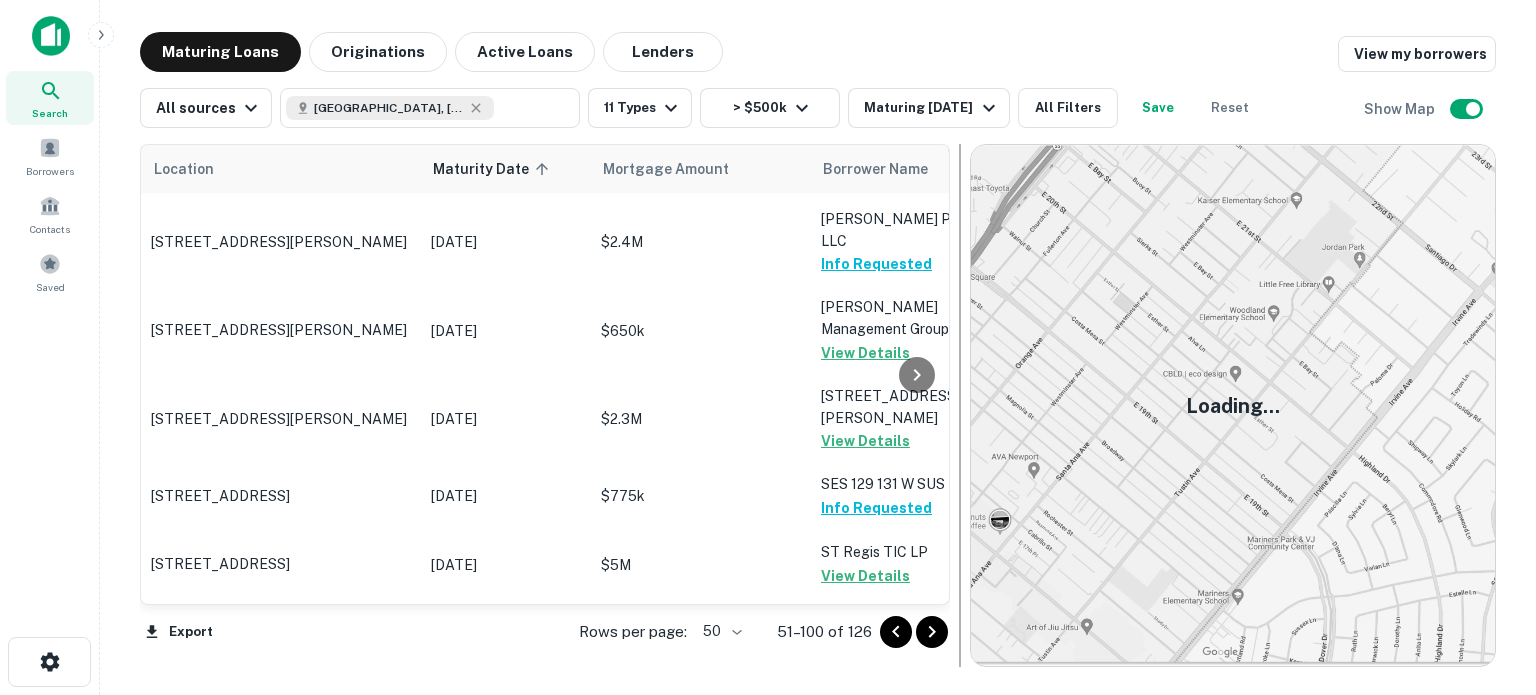scroll, scrollTop: 700, scrollLeft: 0, axis: vertical 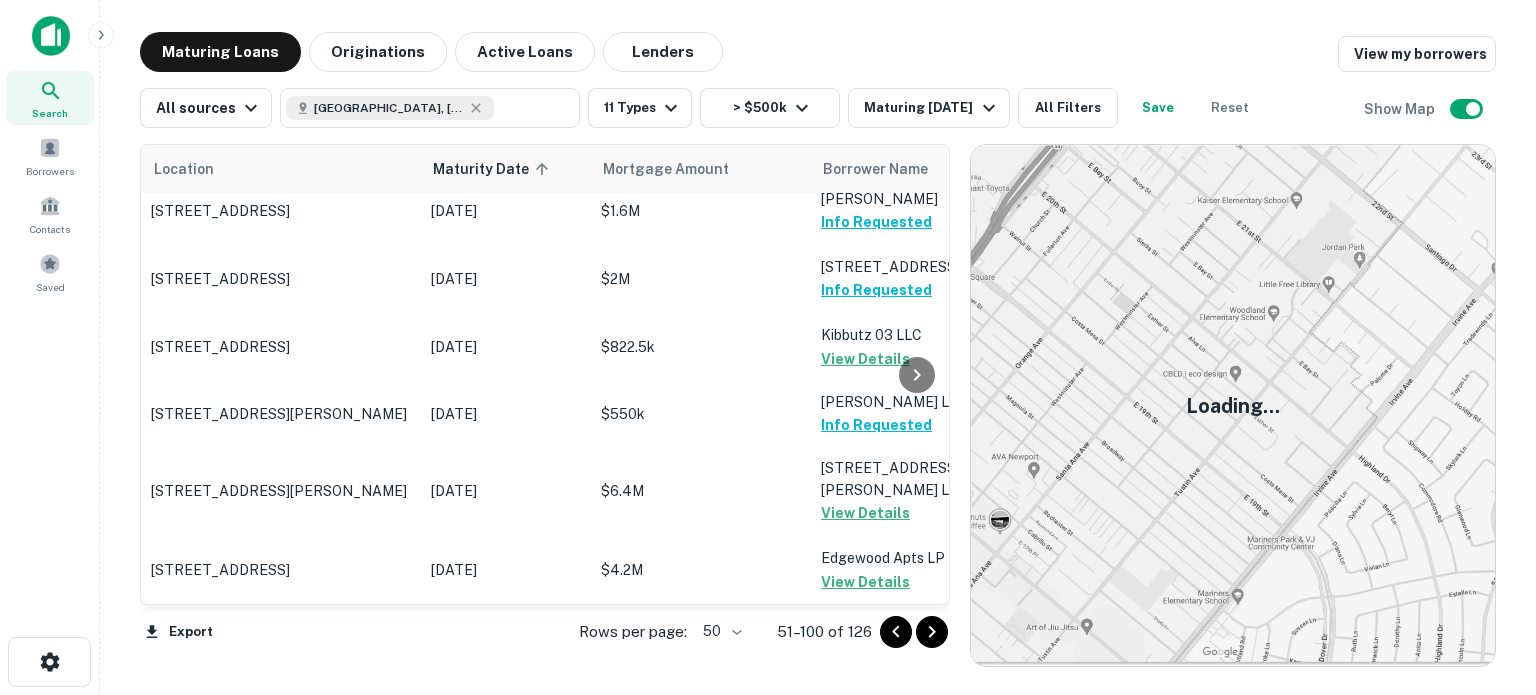 click 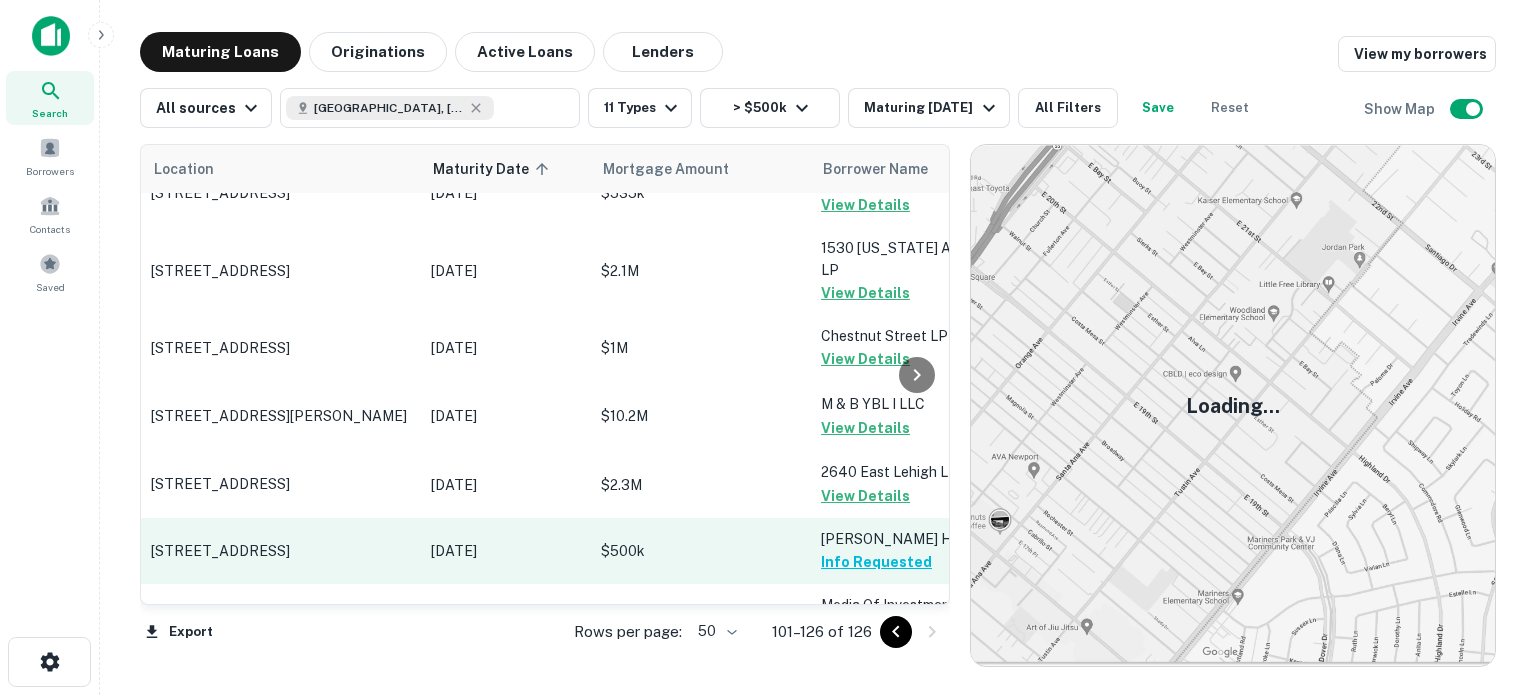 scroll, scrollTop: 1184, scrollLeft: 0, axis: vertical 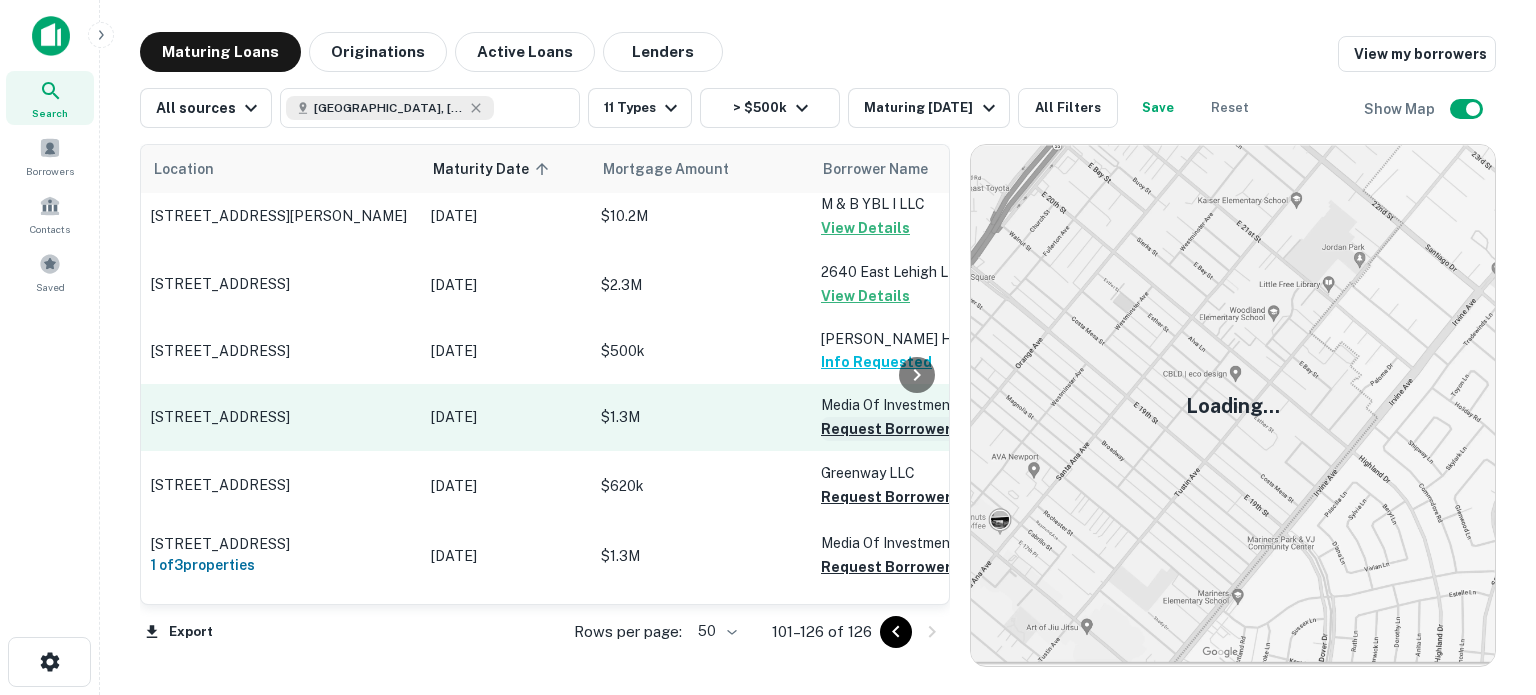 click on "Request Borrower Info" at bounding box center (902, 429) 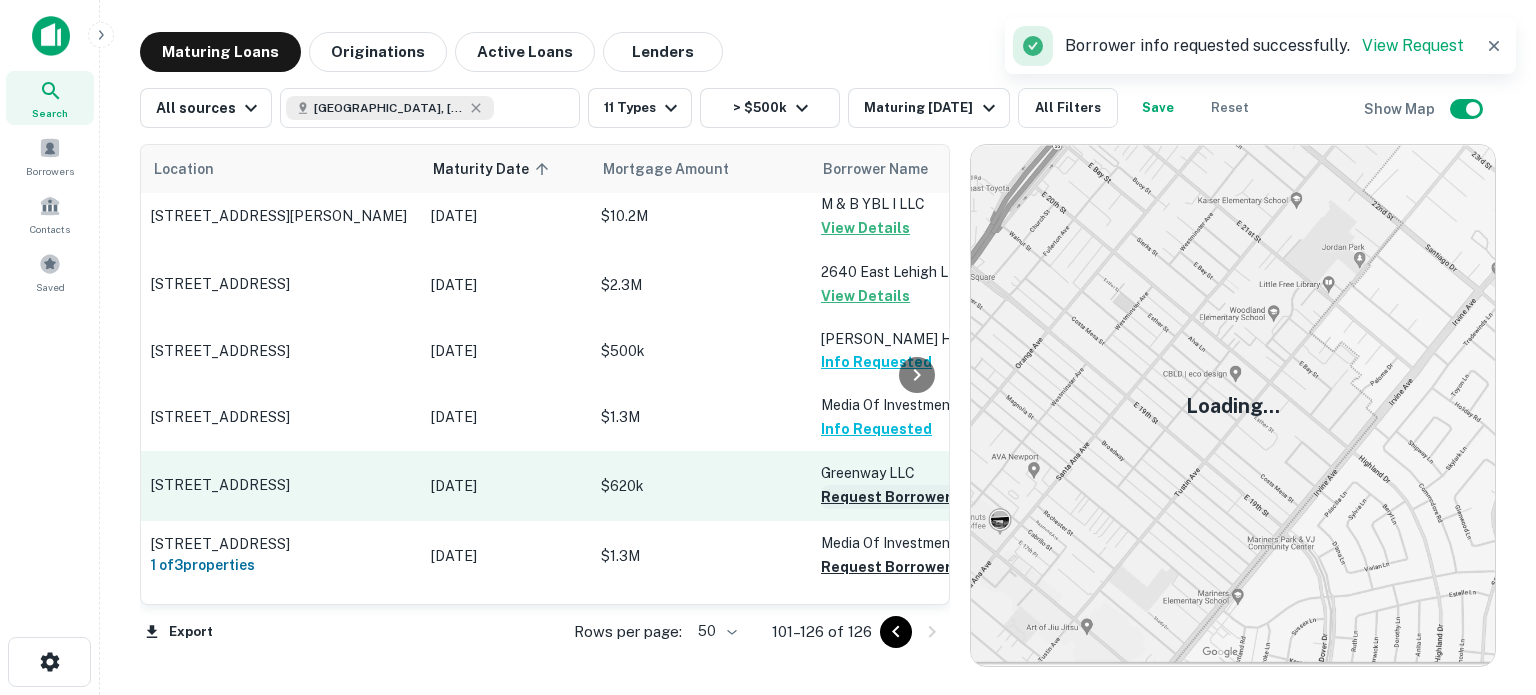 click on "Request Borrower Info" at bounding box center [902, 497] 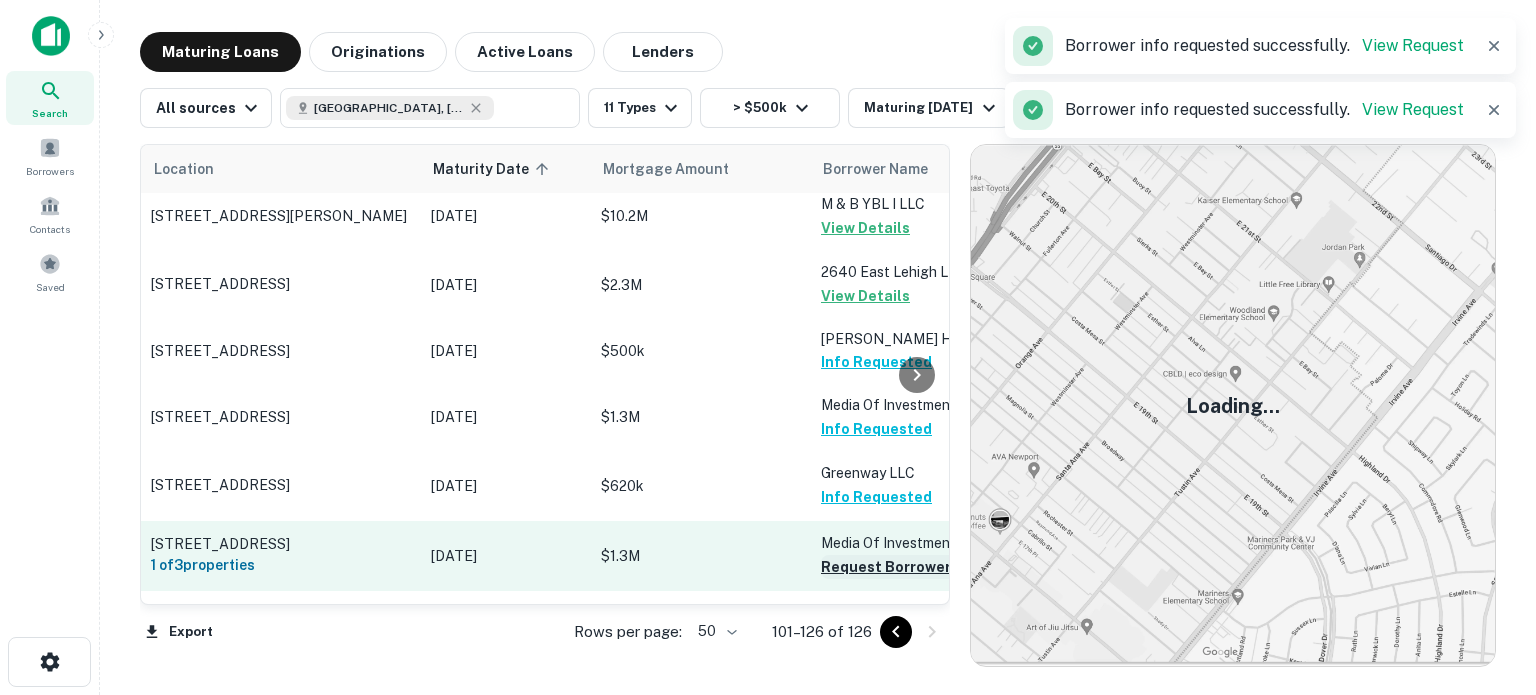 click on "Request Borrower Info" at bounding box center [902, 567] 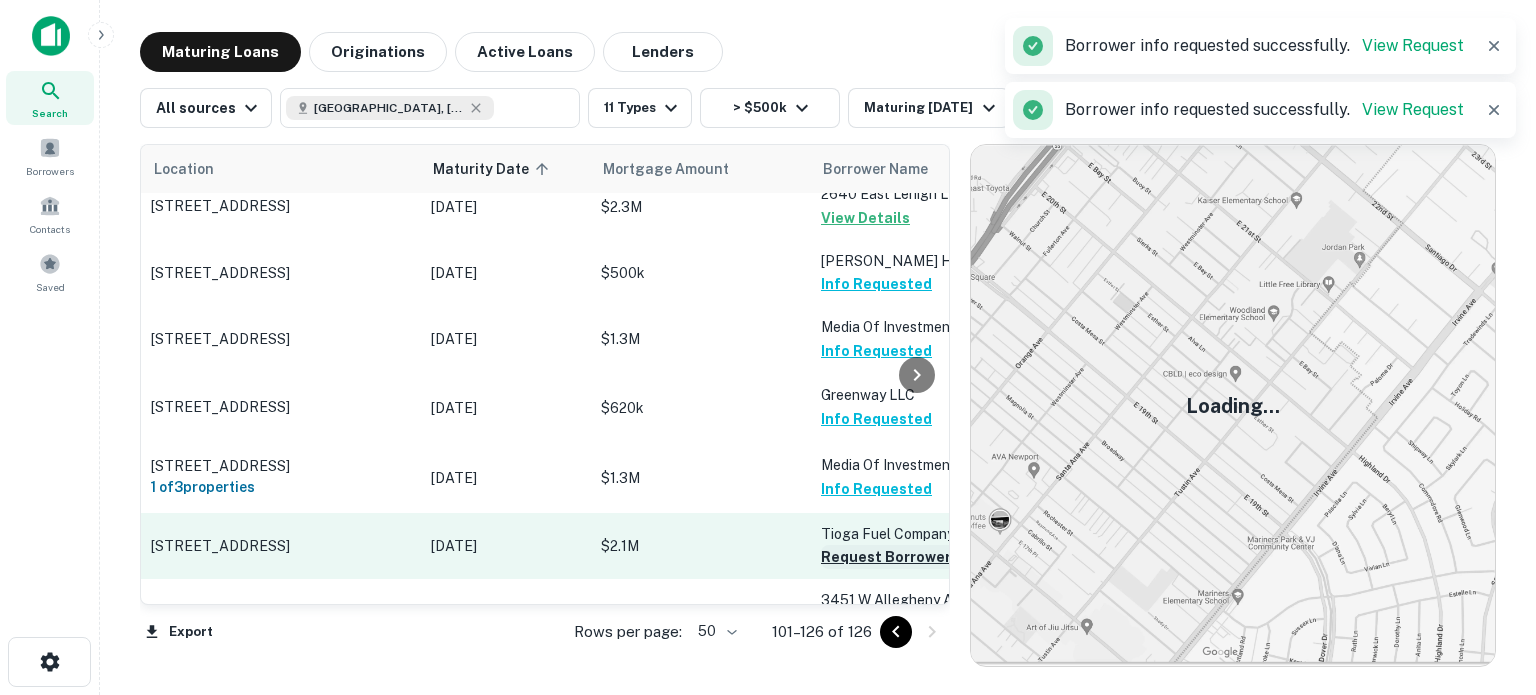 scroll, scrollTop: 1264, scrollLeft: 0, axis: vertical 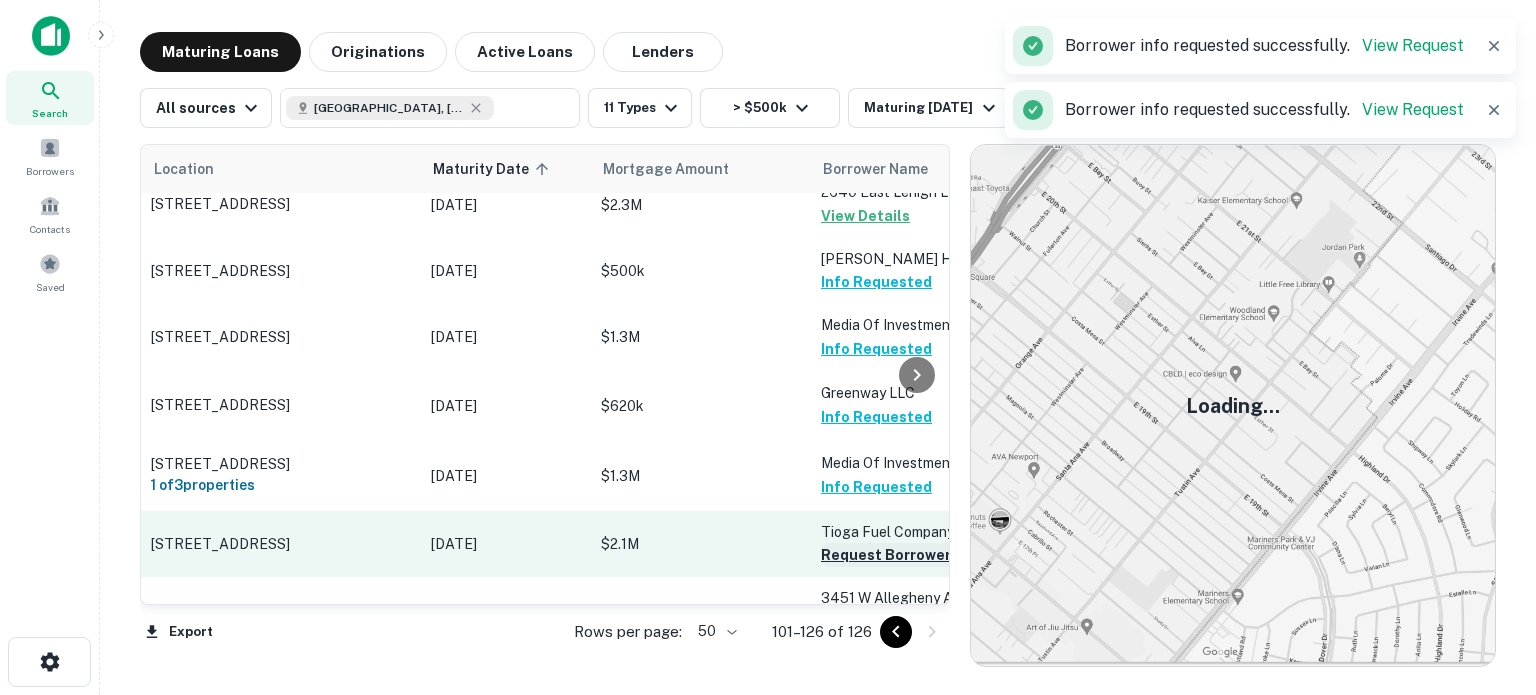 click on "Request Borrower Info" at bounding box center (902, 555) 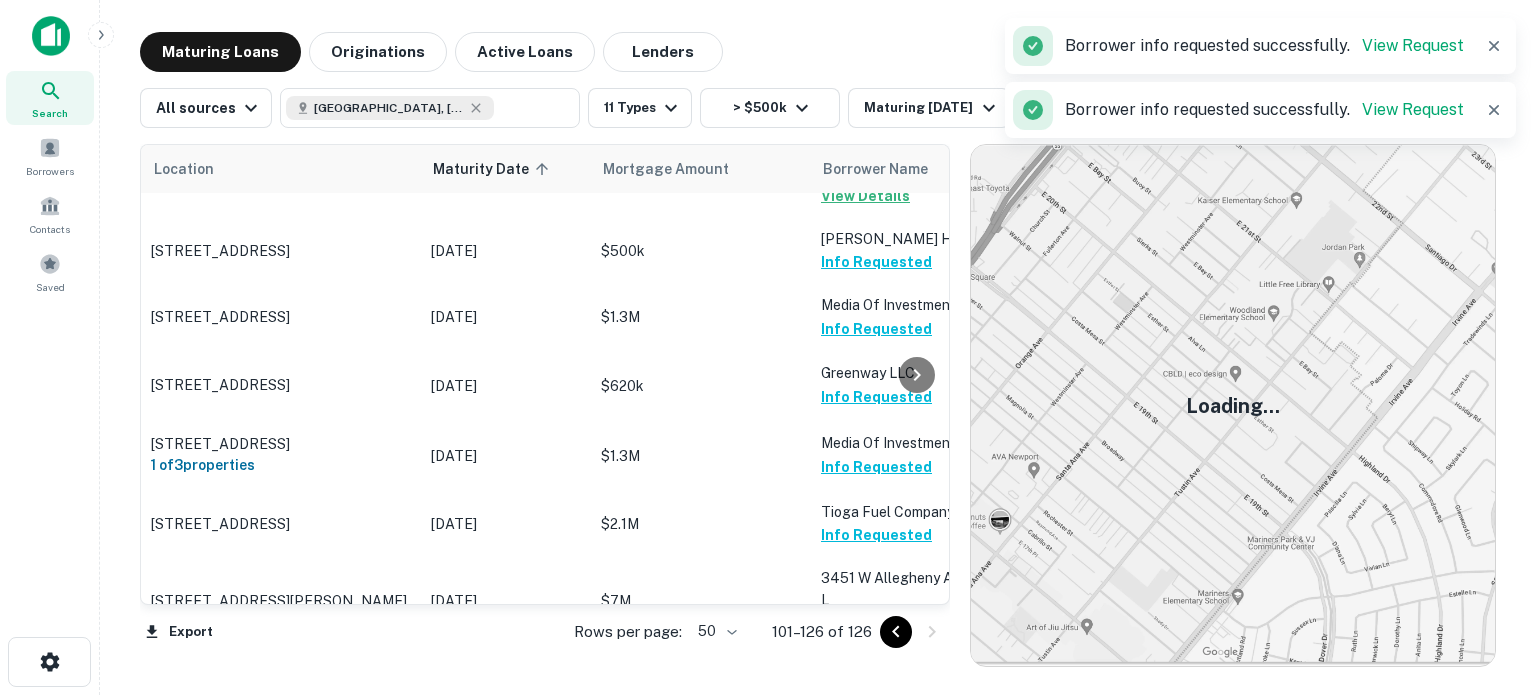 scroll, scrollTop: 1304, scrollLeft: 0, axis: vertical 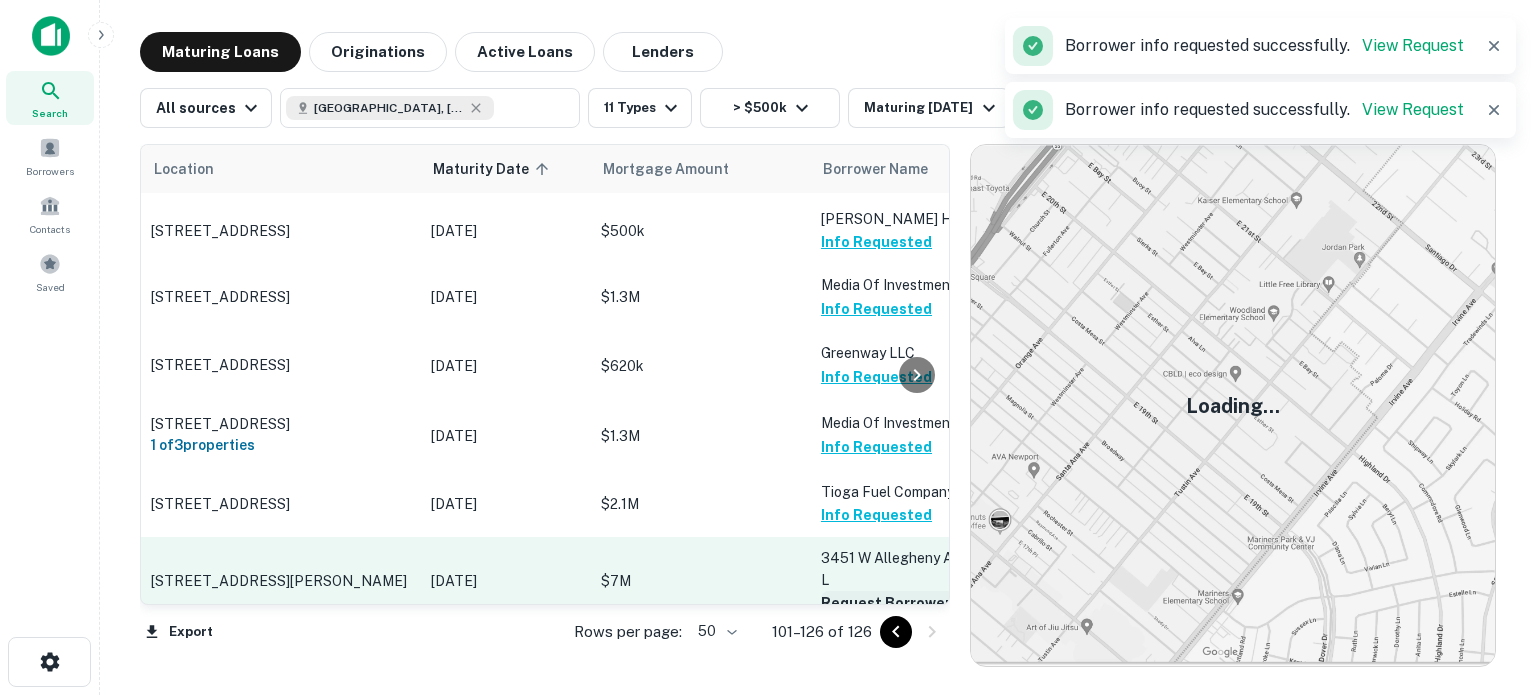 click on "Request Borrower Info" at bounding box center [902, 603] 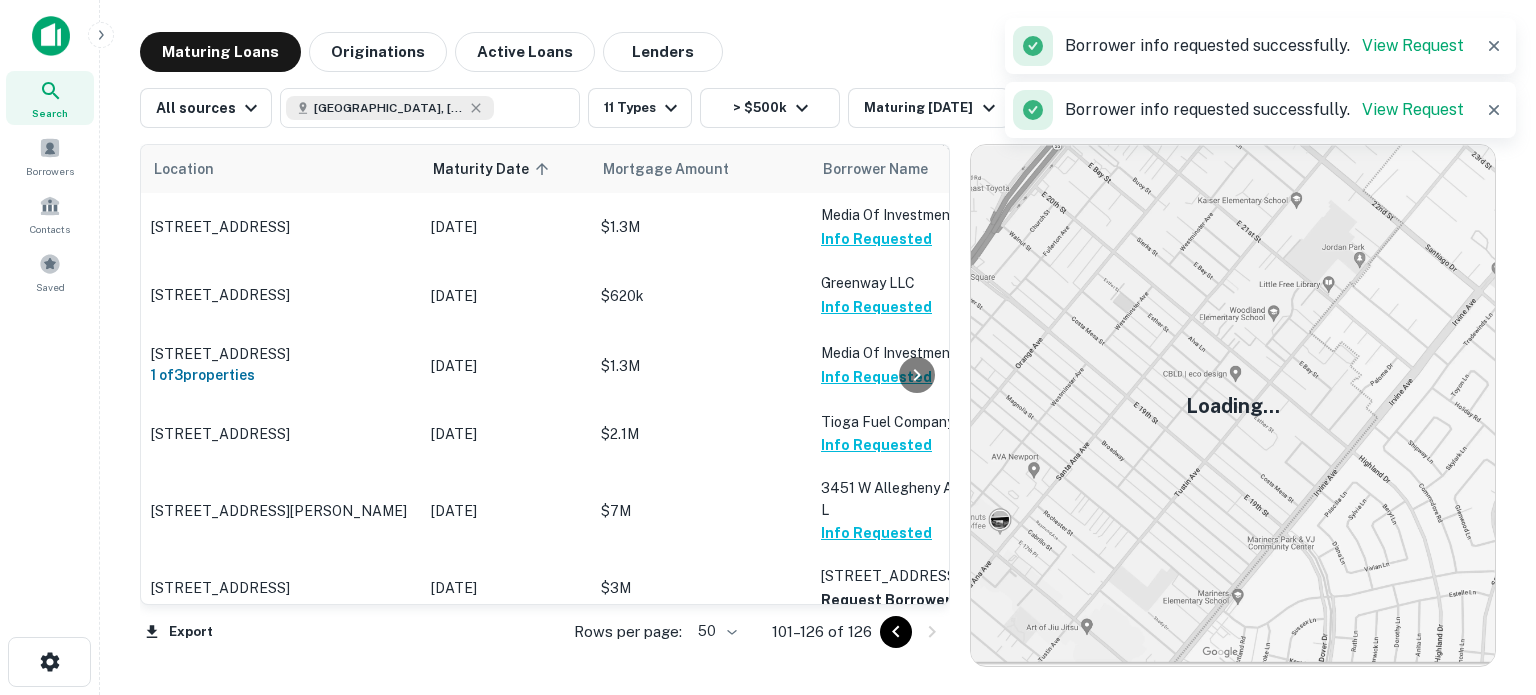 scroll, scrollTop: 1384, scrollLeft: 0, axis: vertical 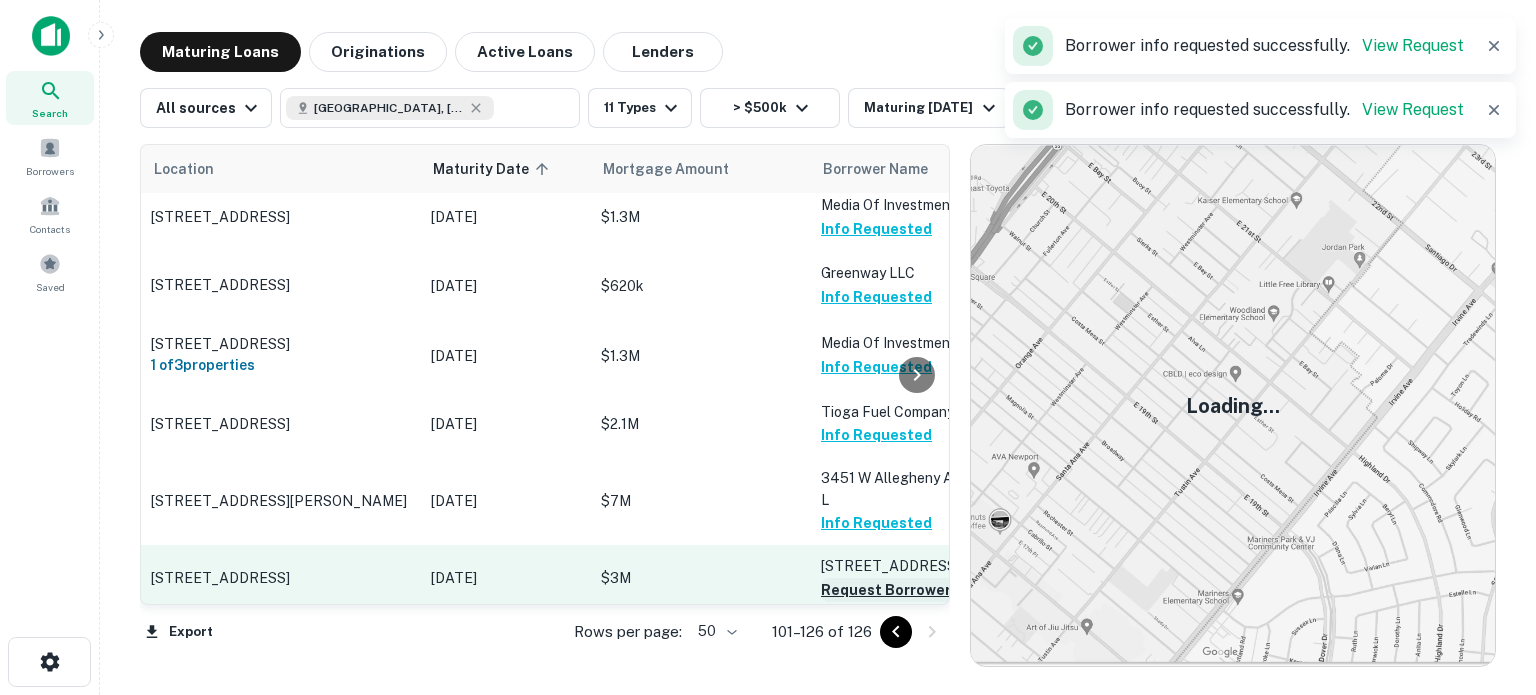 click on "Request Borrower Info" at bounding box center (902, 590) 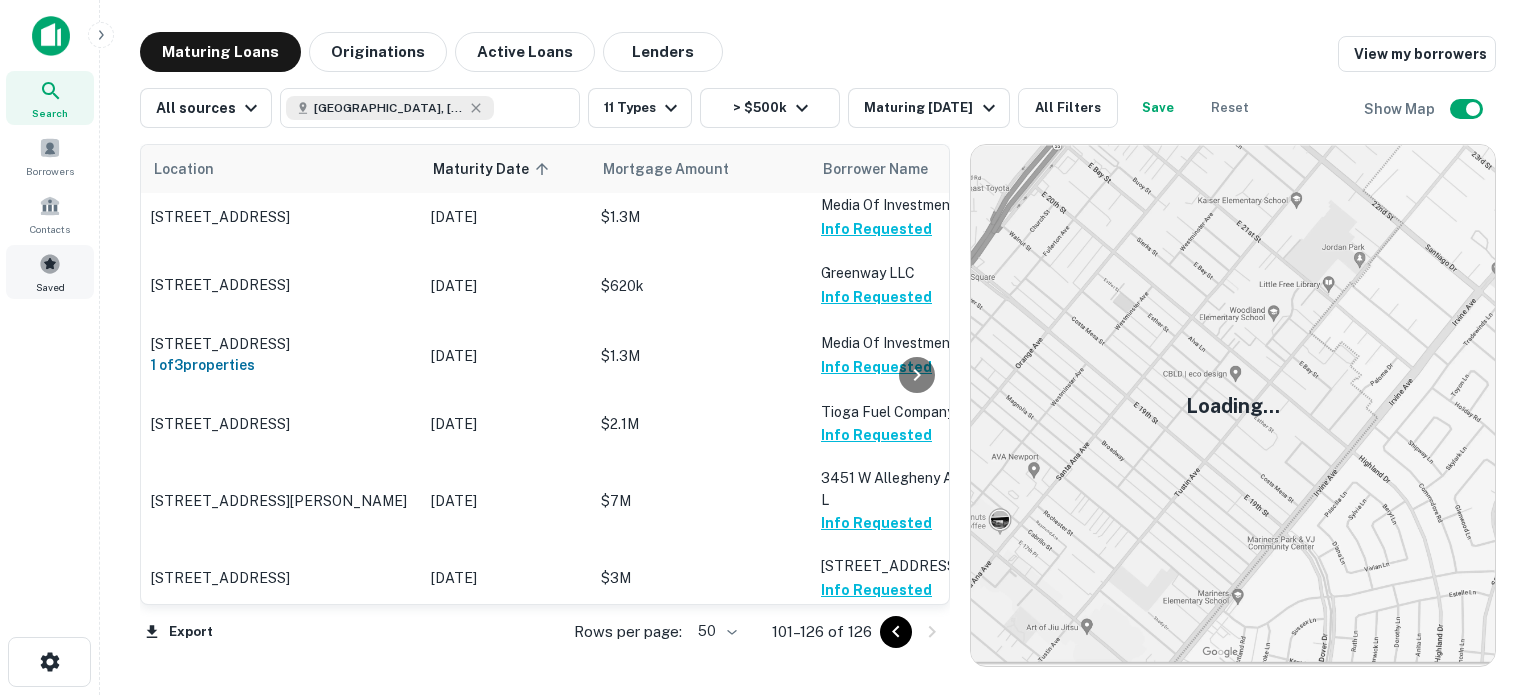 click on "Saved" at bounding box center [50, 287] 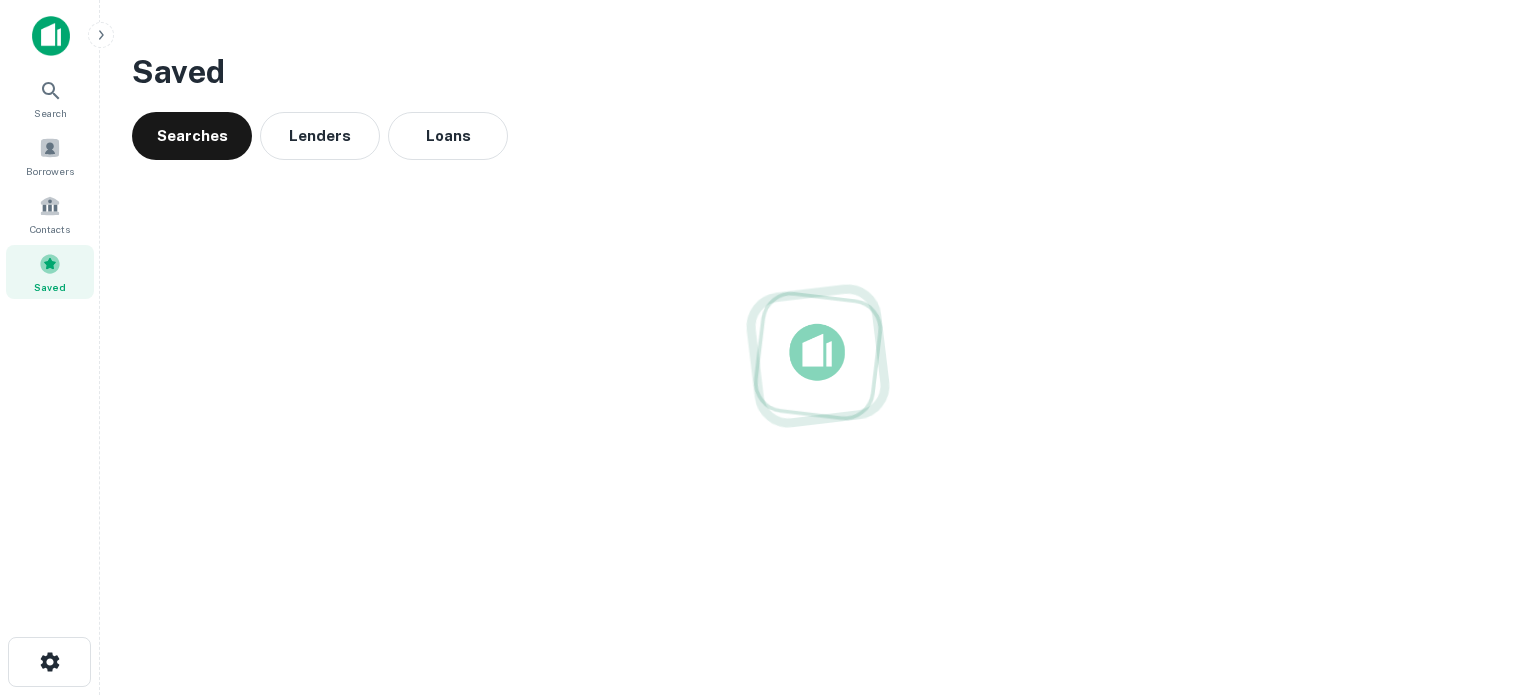 scroll, scrollTop: 0, scrollLeft: 0, axis: both 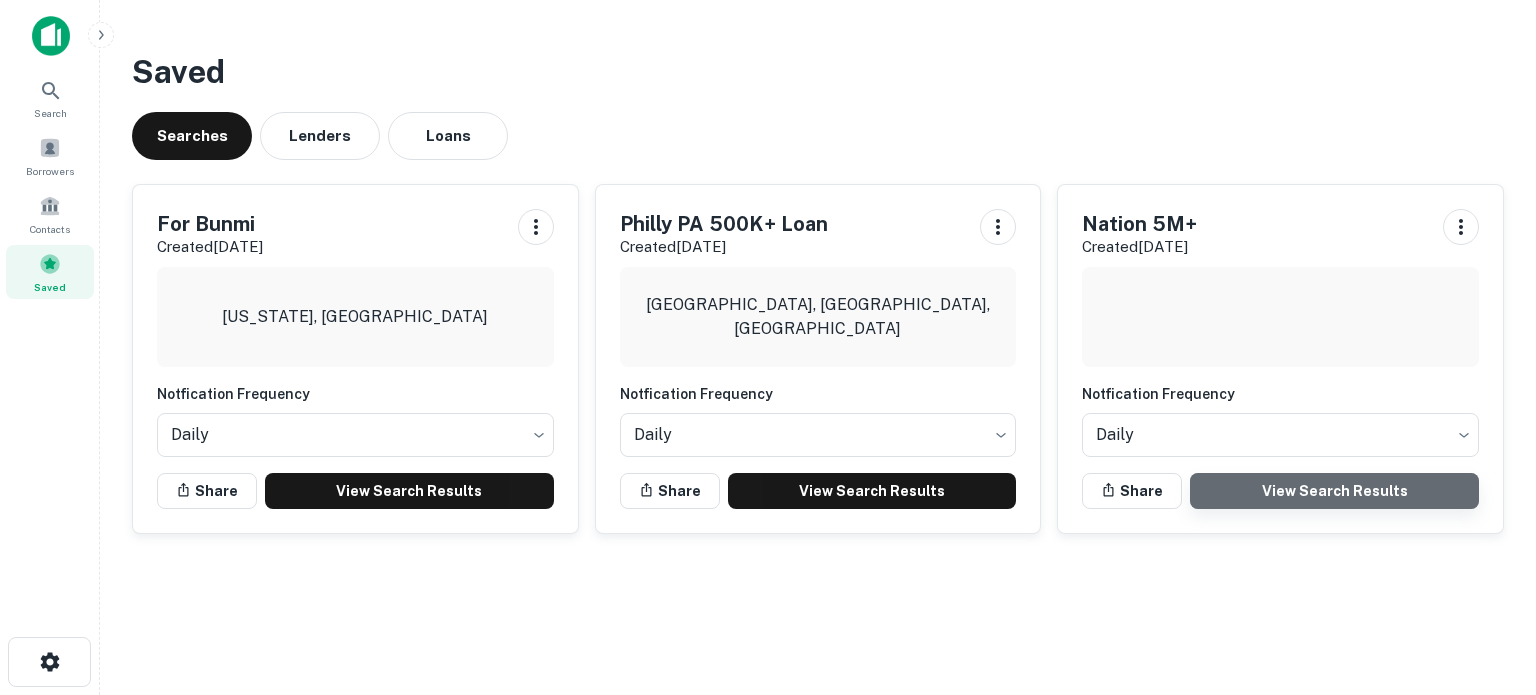click on "View Search Results" at bounding box center (1334, 491) 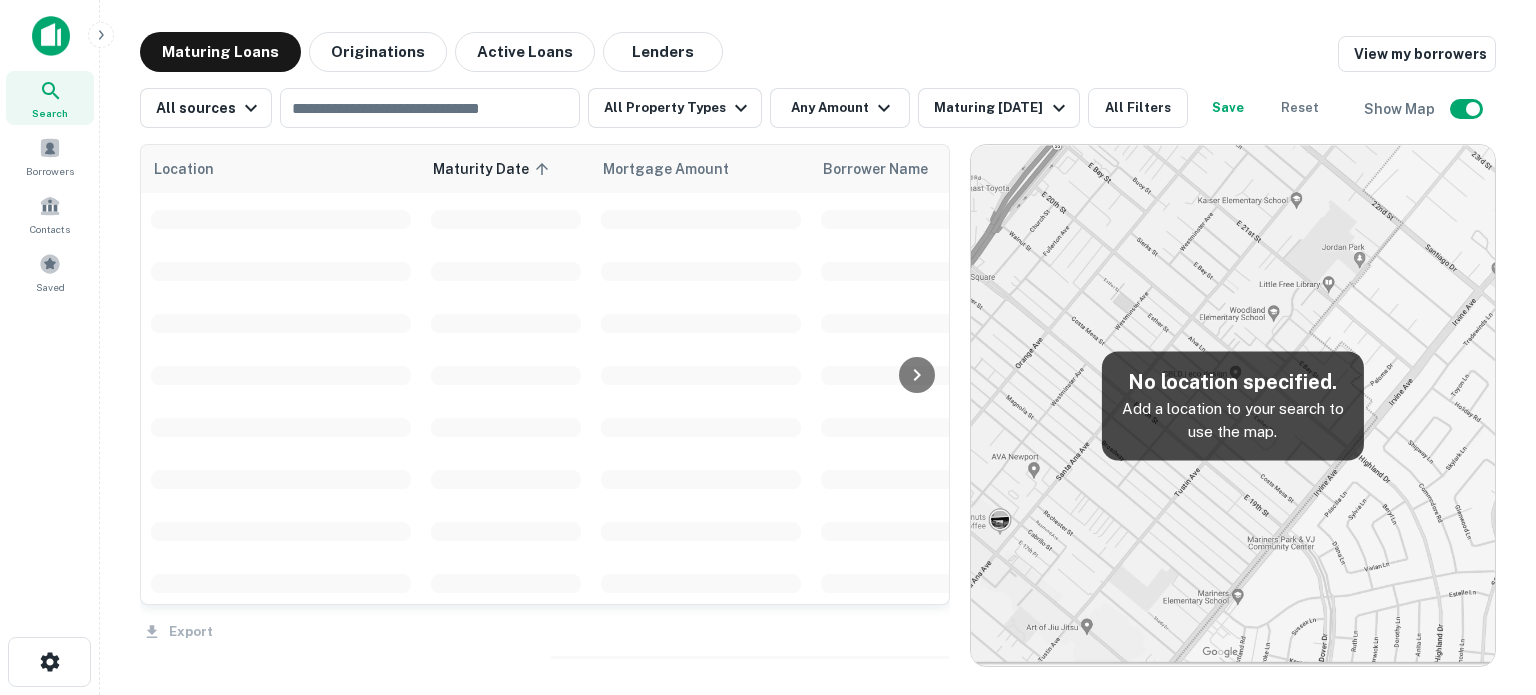 scroll, scrollTop: 0, scrollLeft: 0, axis: both 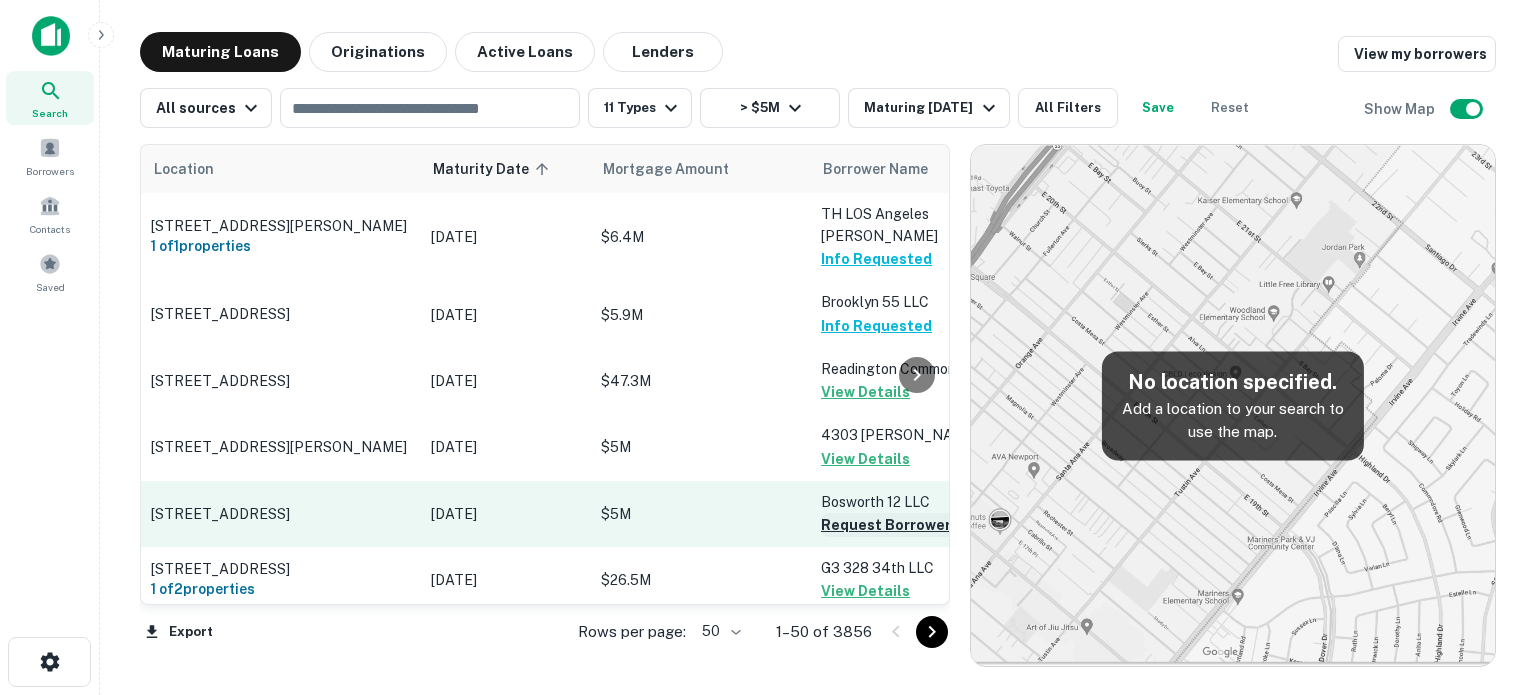 click on "Request Borrower Info" at bounding box center (902, 525) 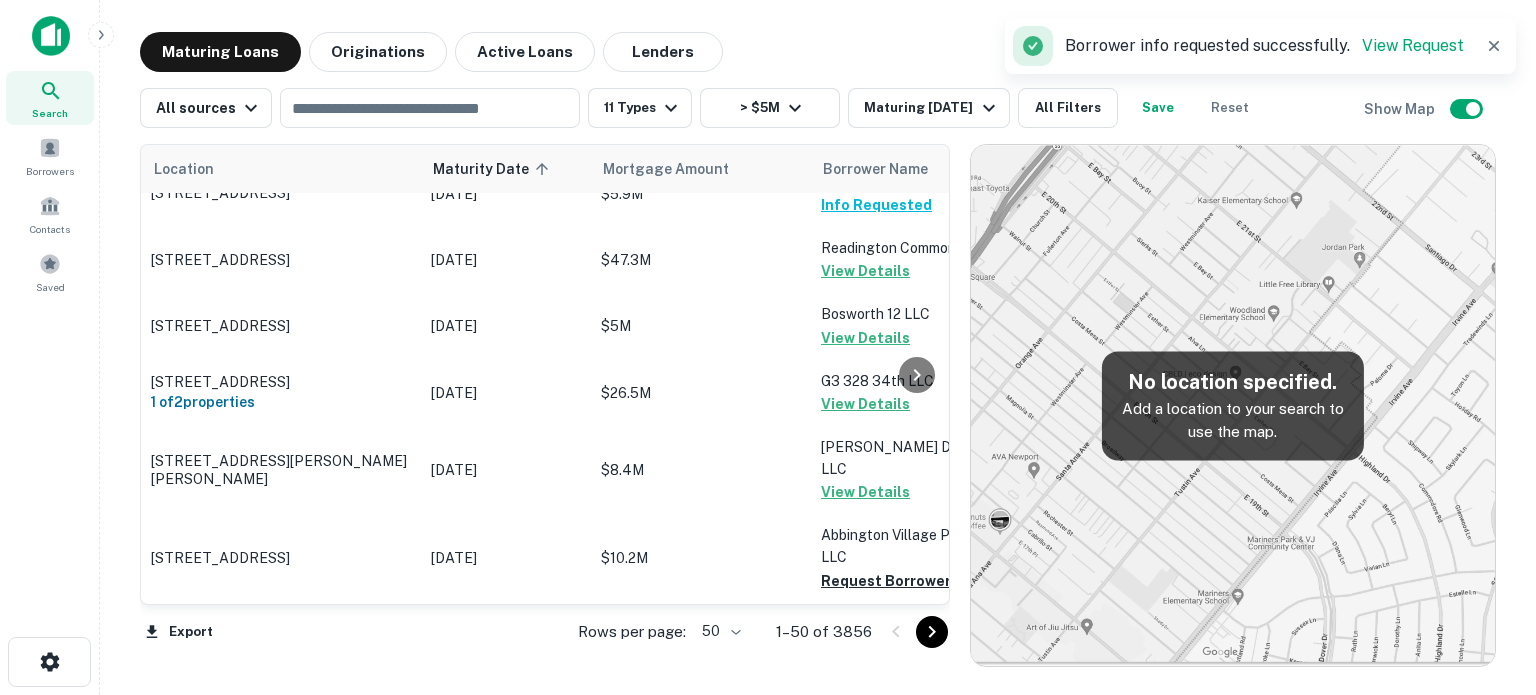 scroll, scrollTop: 160, scrollLeft: 0, axis: vertical 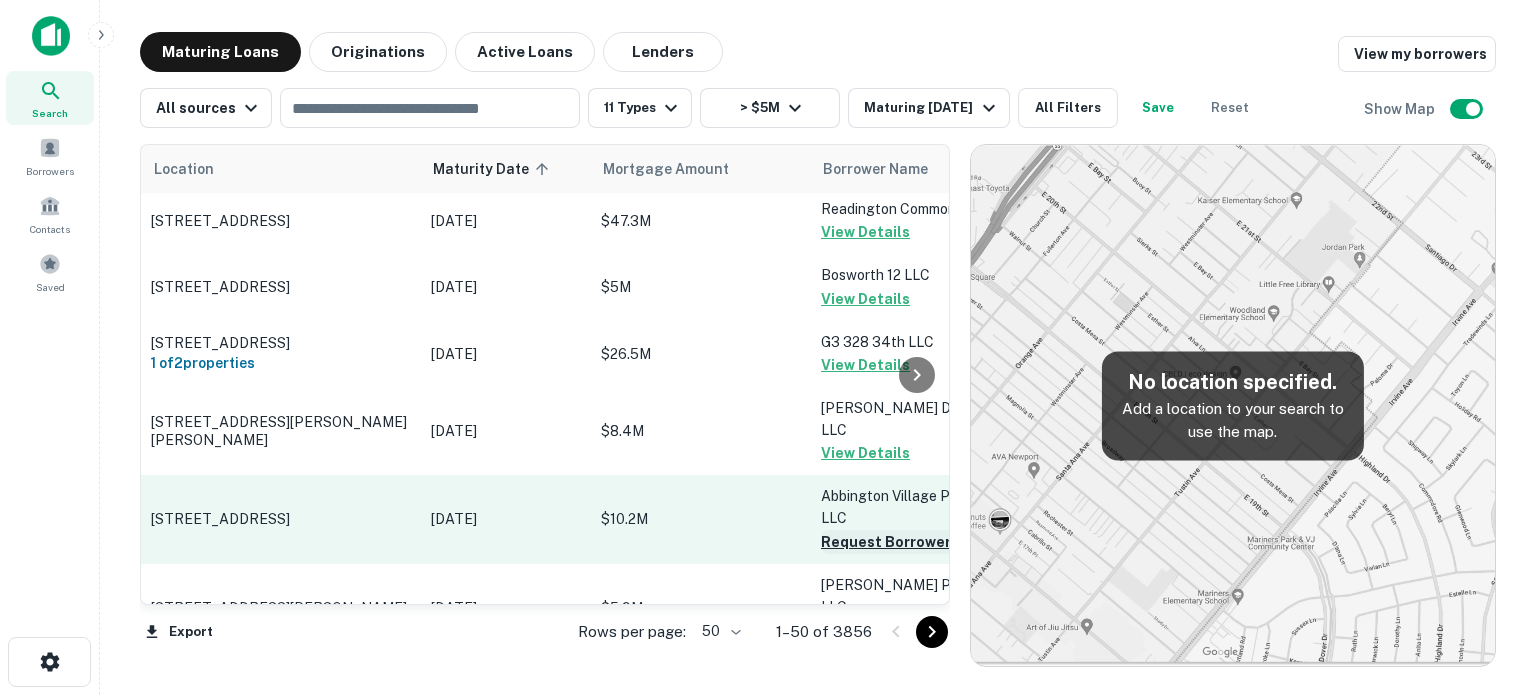 click on "Request Borrower Info" at bounding box center [902, 542] 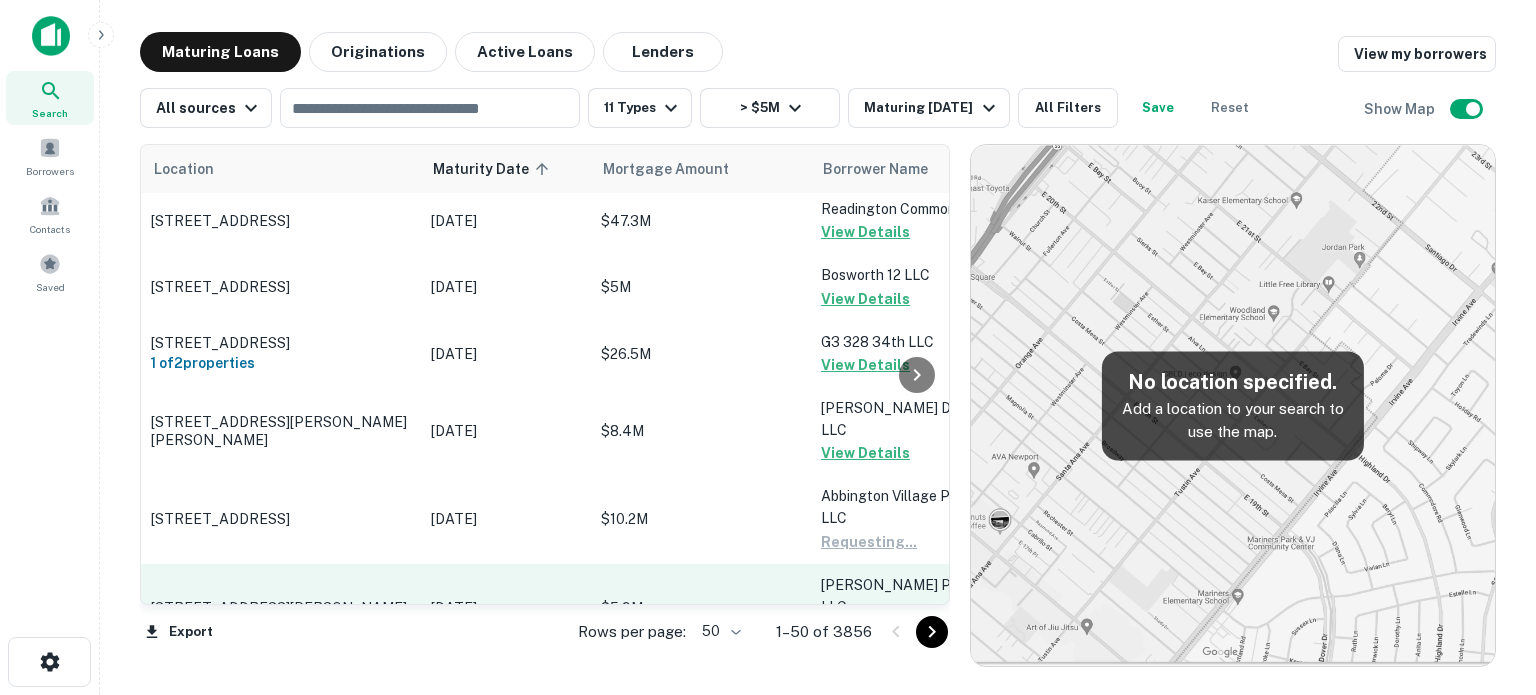 click on "Request Borrower Info" at bounding box center [902, 630] 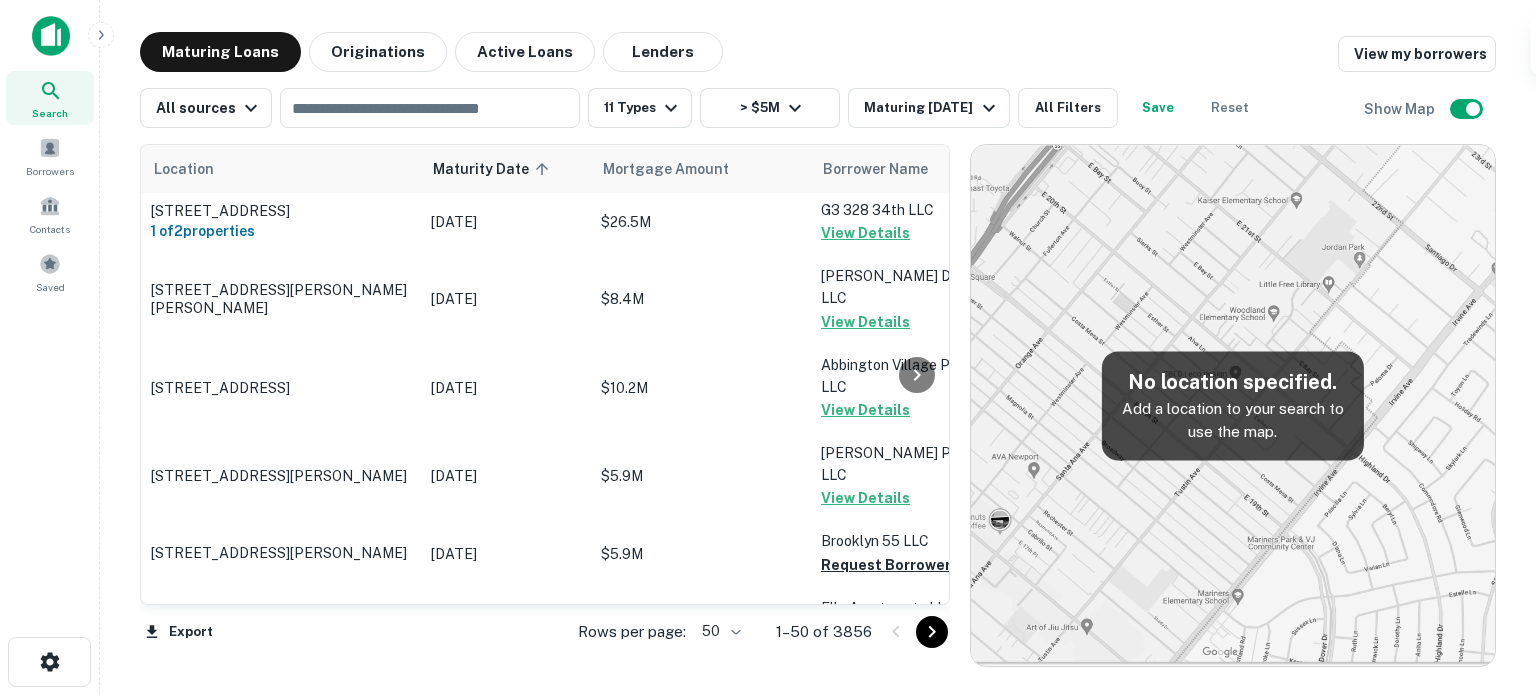 scroll, scrollTop: 520, scrollLeft: 0, axis: vertical 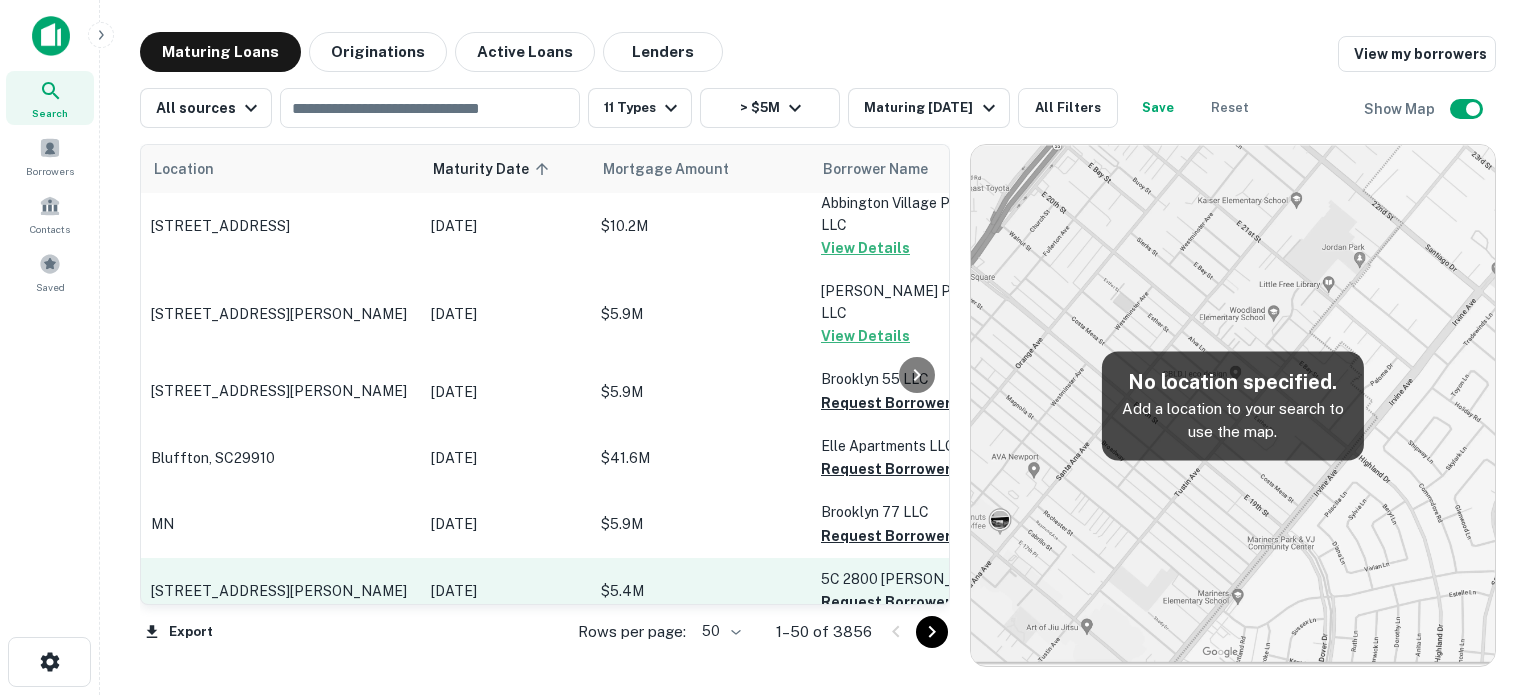 click on "Request Borrower Info" at bounding box center (902, 536) 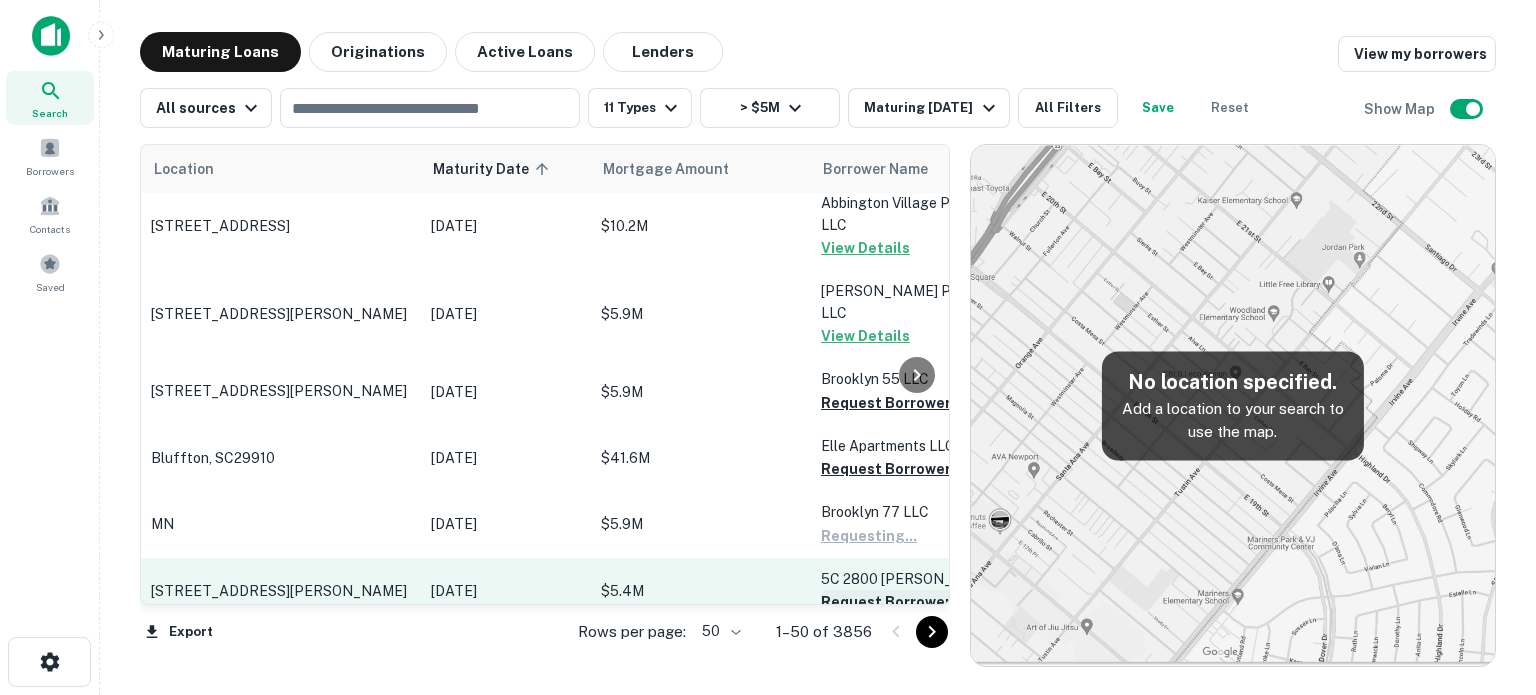 click on "Request Borrower Info" at bounding box center (902, 602) 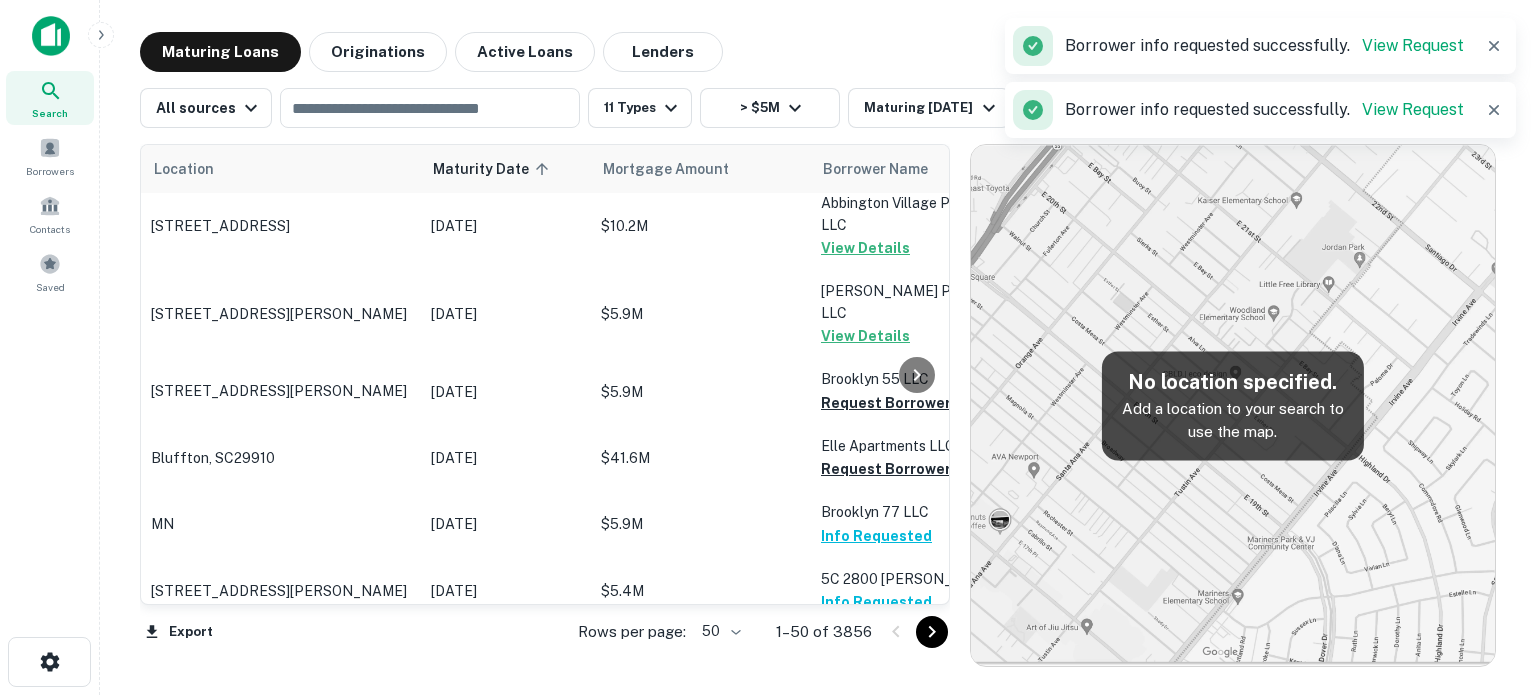scroll, scrollTop: 600, scrollLeft: 0, axis: vertical 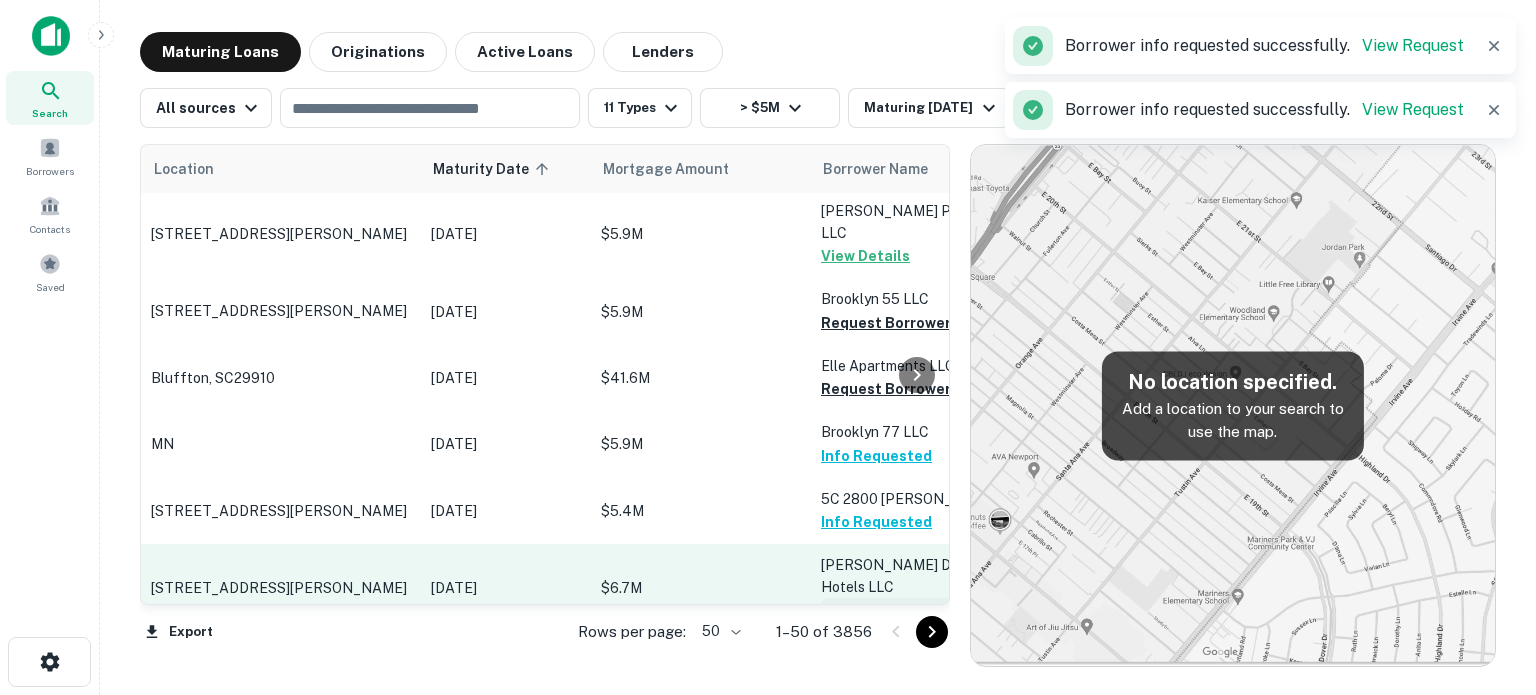 click on "Request Borrower Info" at bounding box center (902, 610) 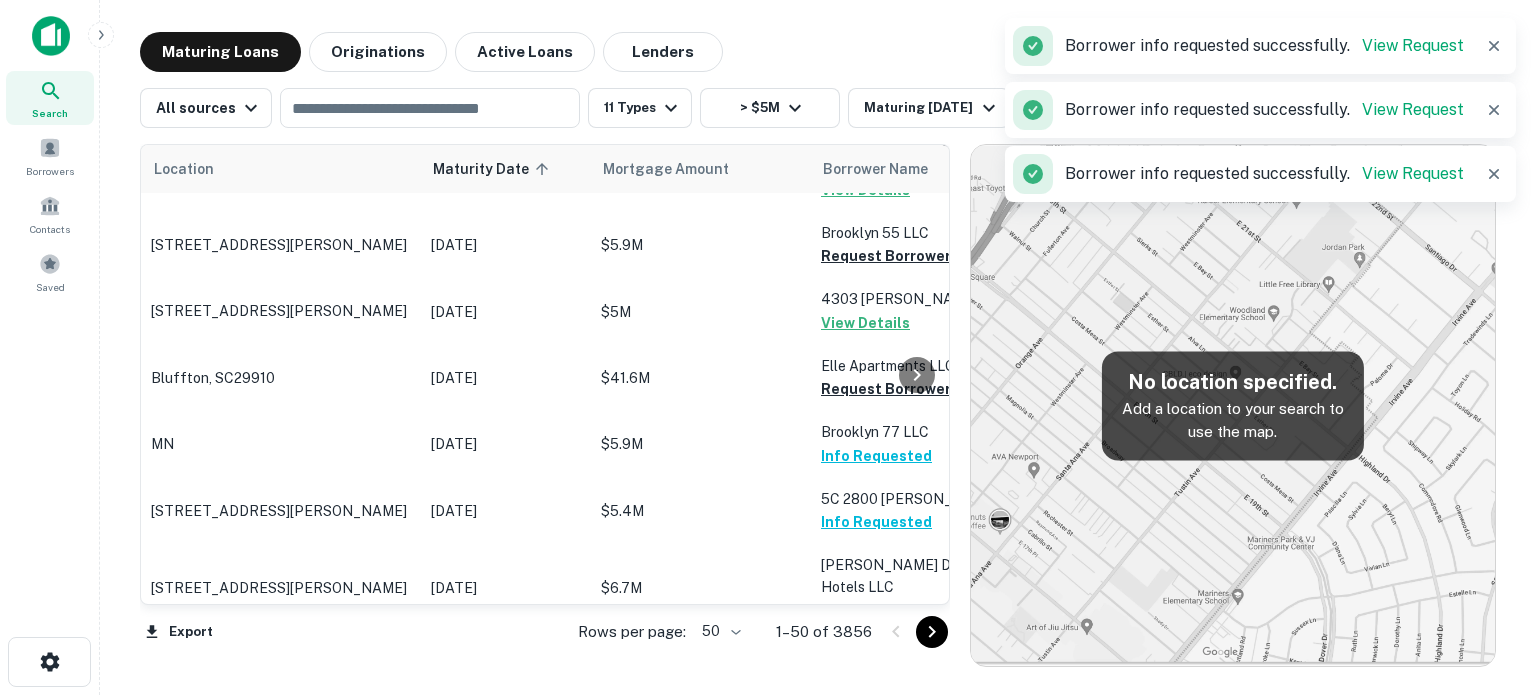 scroll, scrollTop: 640, scrollLeft: 0, axis: vertical 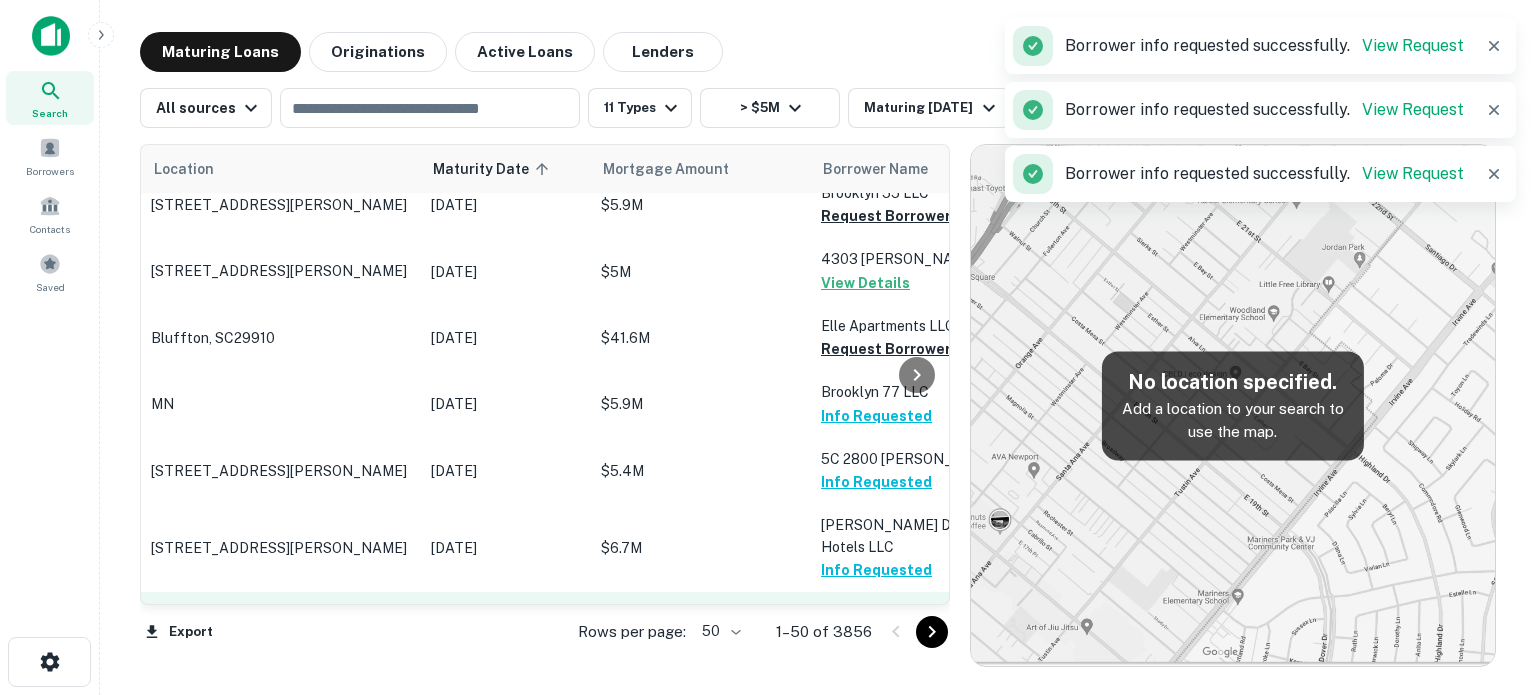 click on "Request Borrower Info" at bounding box center (902, 637) 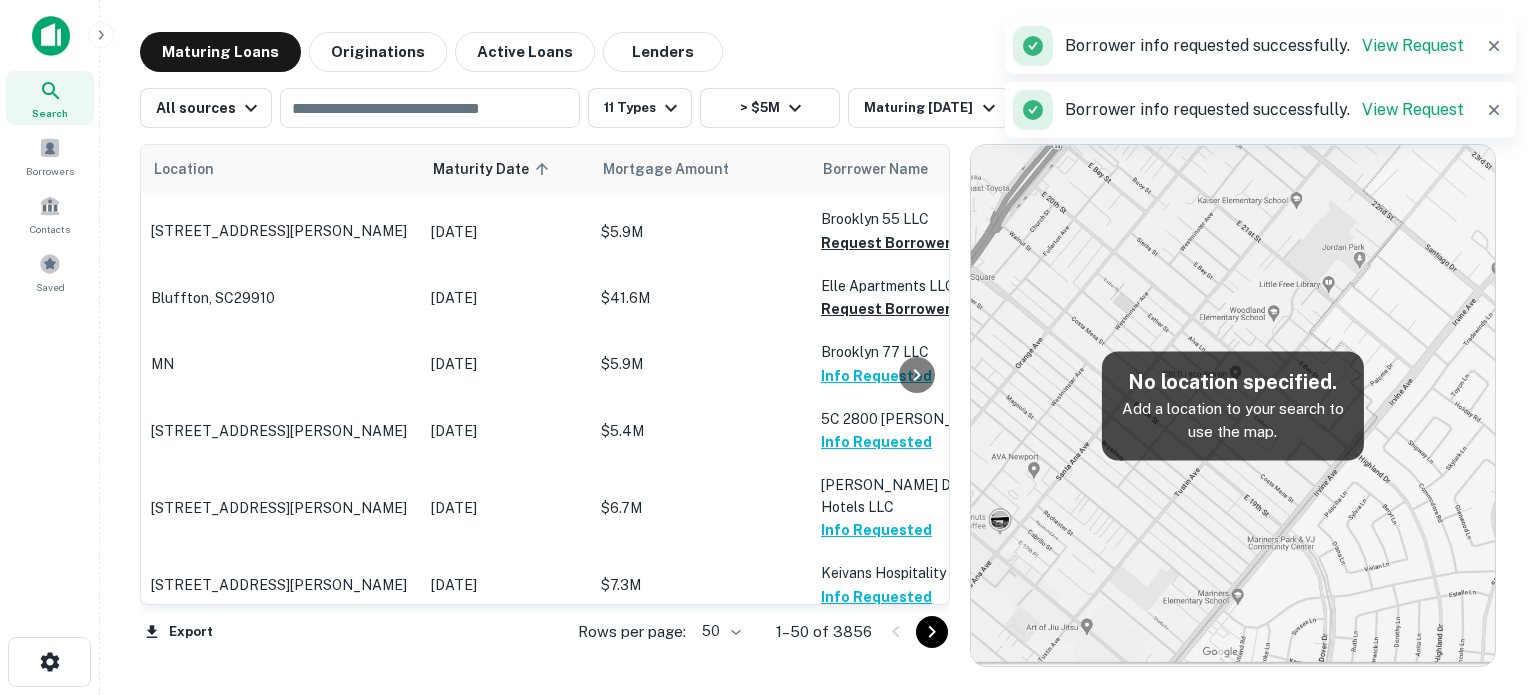 scroll, scrollTop: 720, scrollLeft: 0, axis: vertical 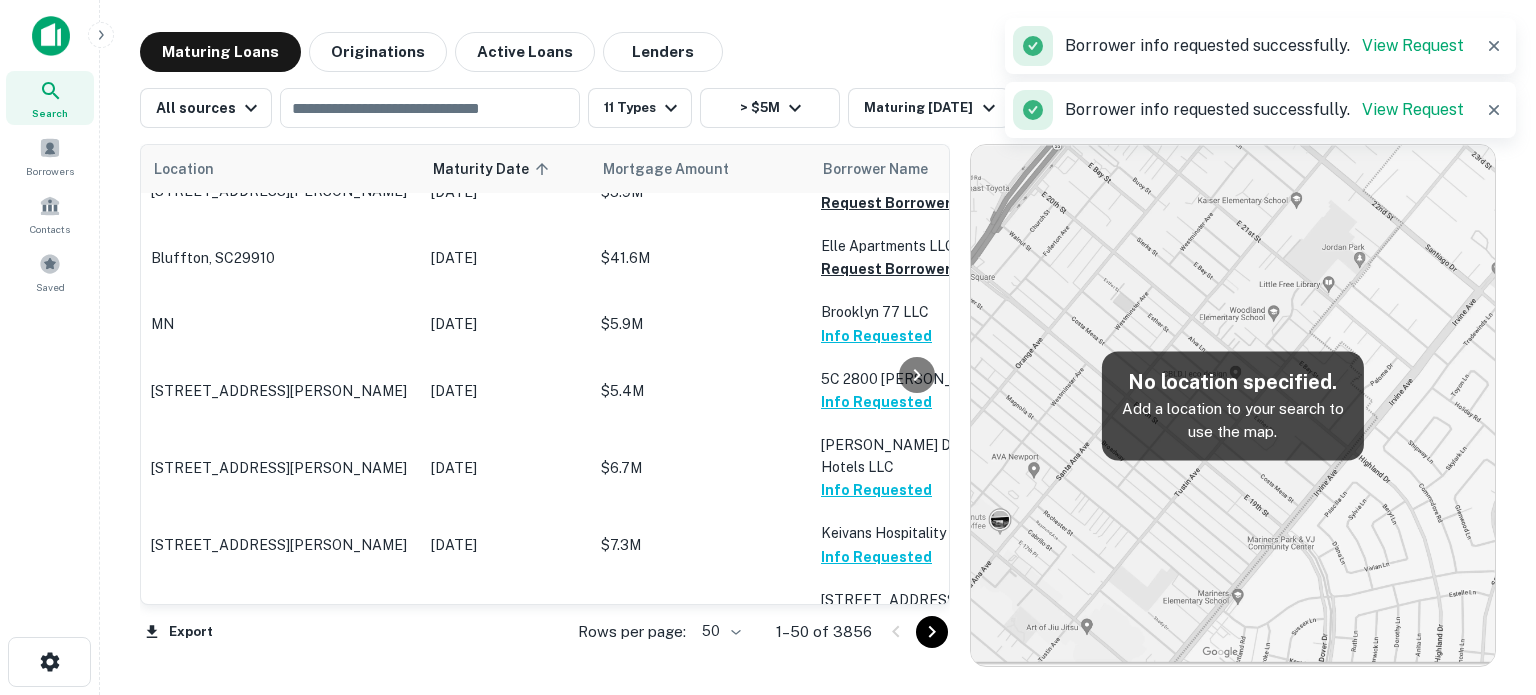 click on "Request Borrower Info" at bounding box center [902, 645] 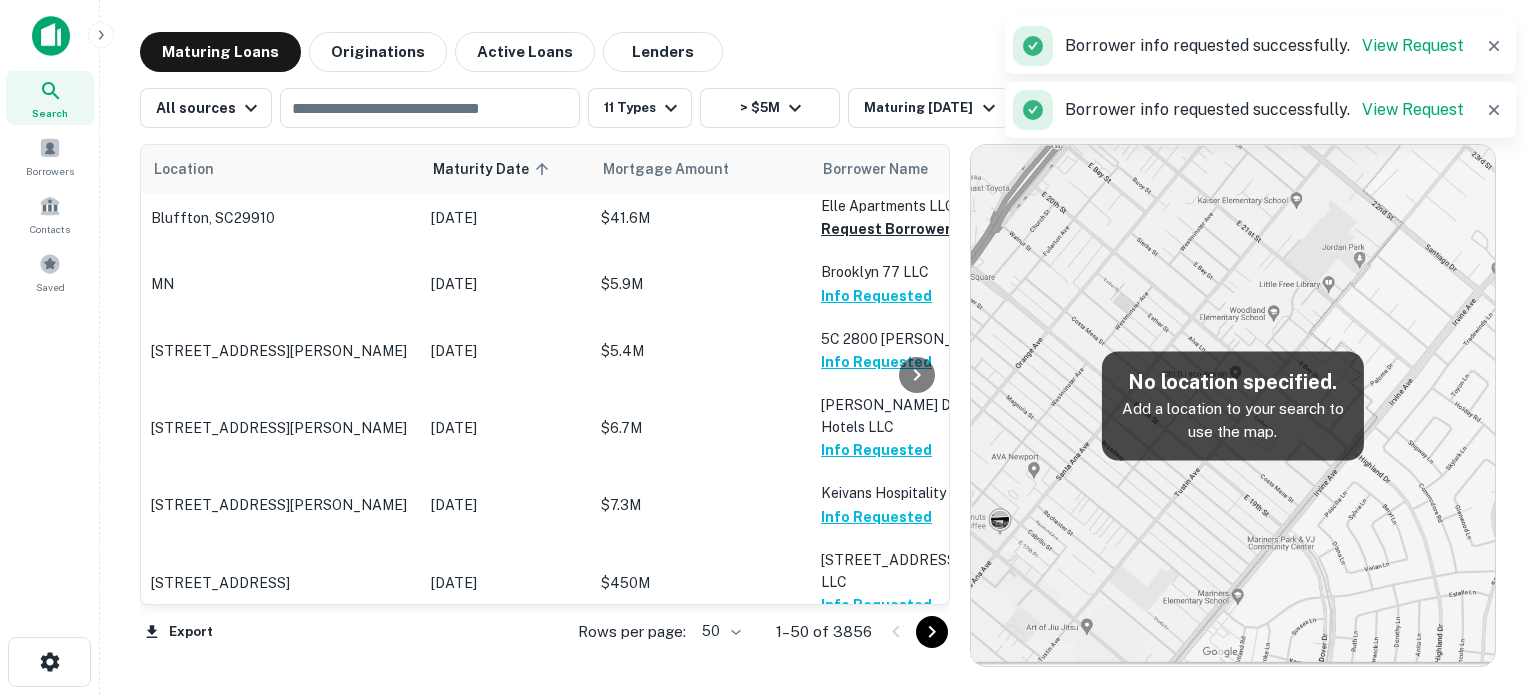scroll, scrollTop: 800, scrollLeft: 0, axis: vertical 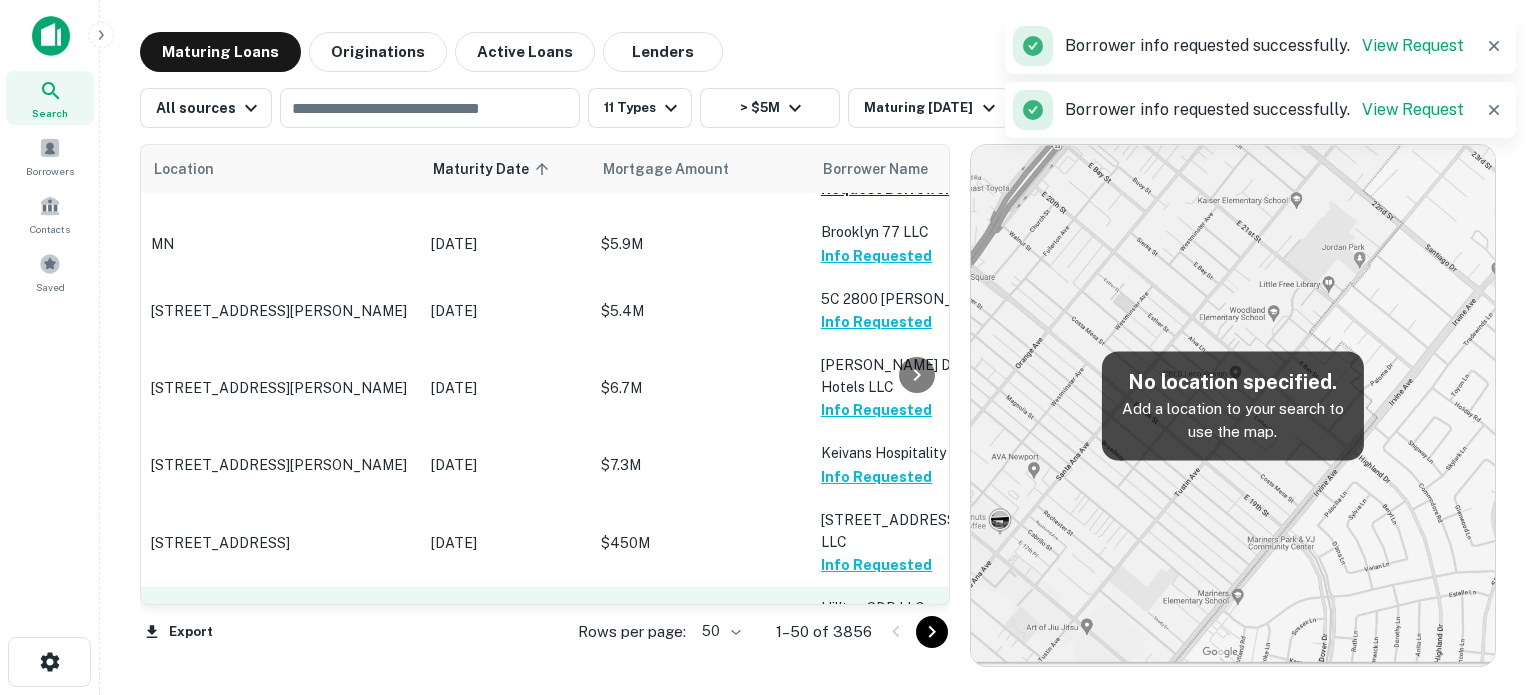 click on "Request Borrower Info" at bounding box center (902, 631) 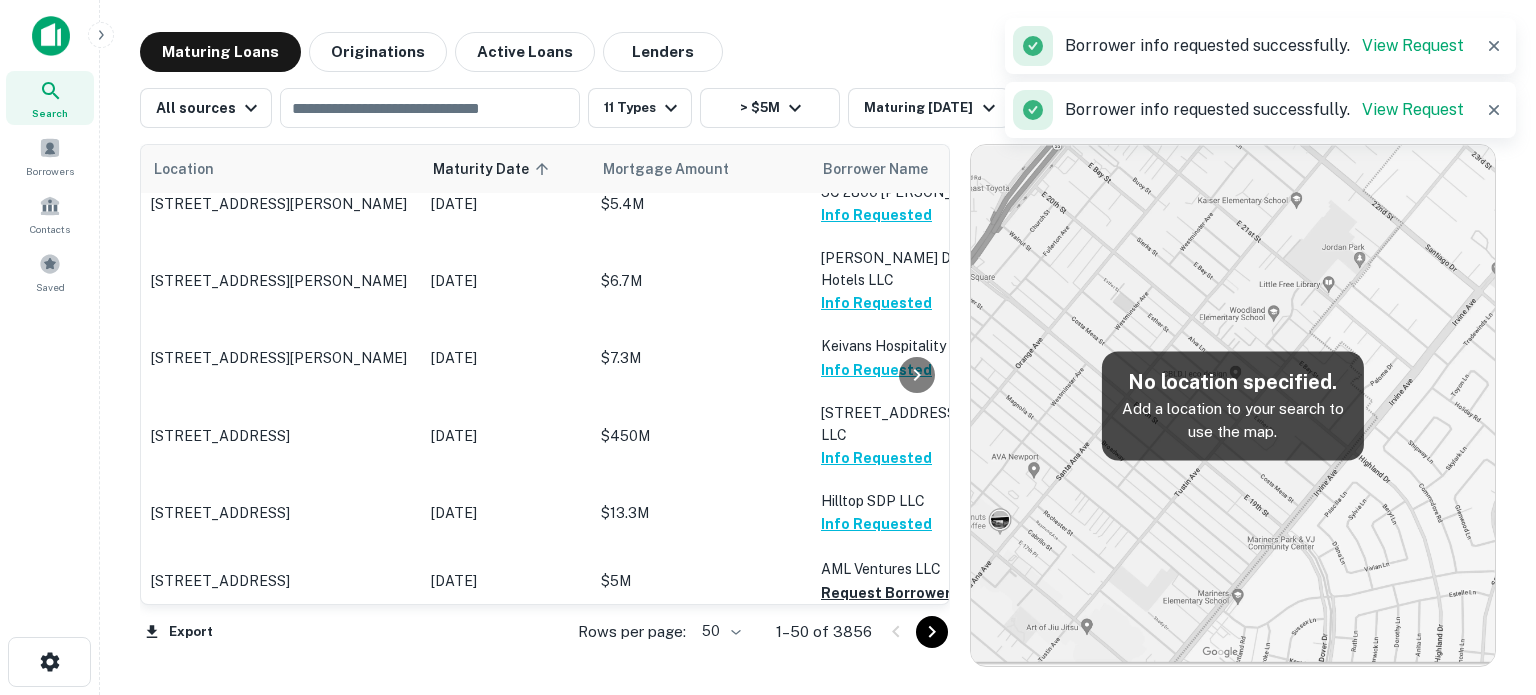 scroll, scrollTop: 920, scrollLeft: 0, axis: vertical 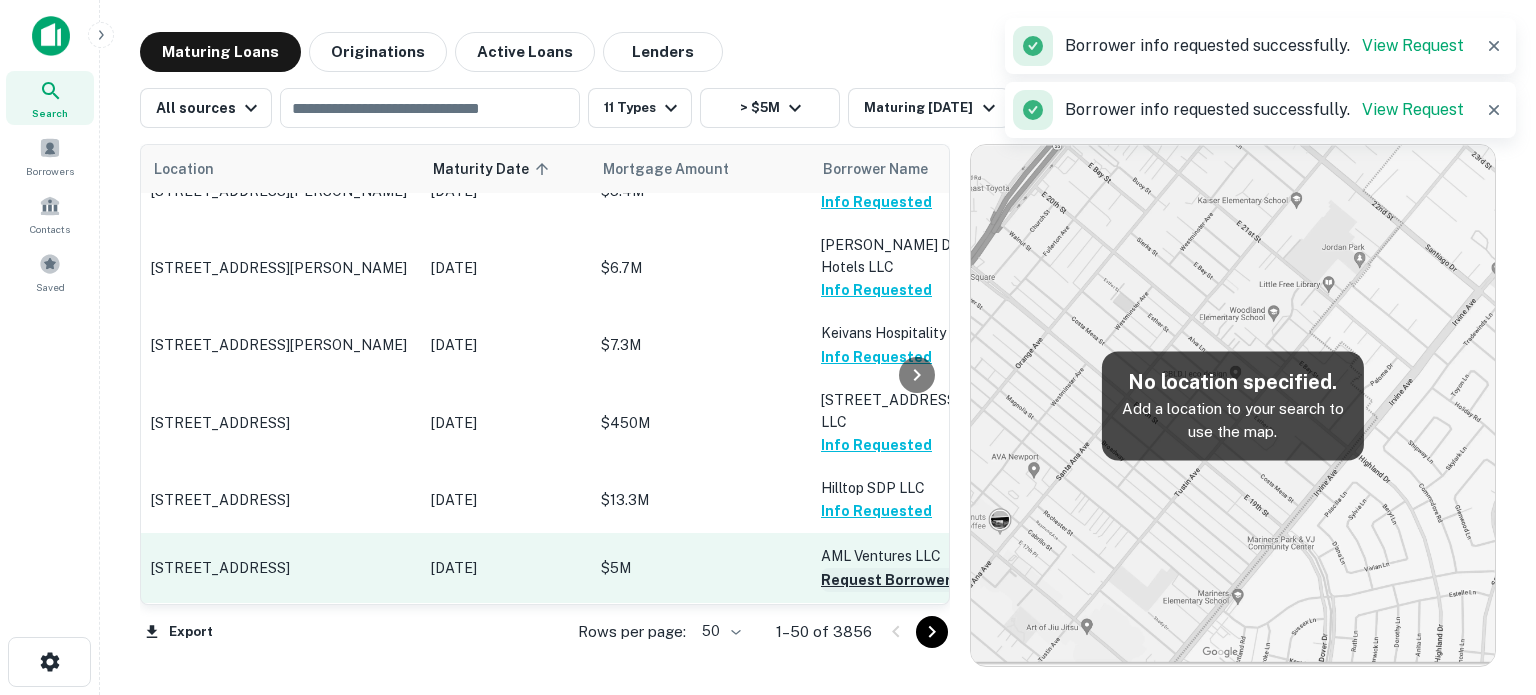 click on "Request Borrower Info" at bounding box center (902, 580) 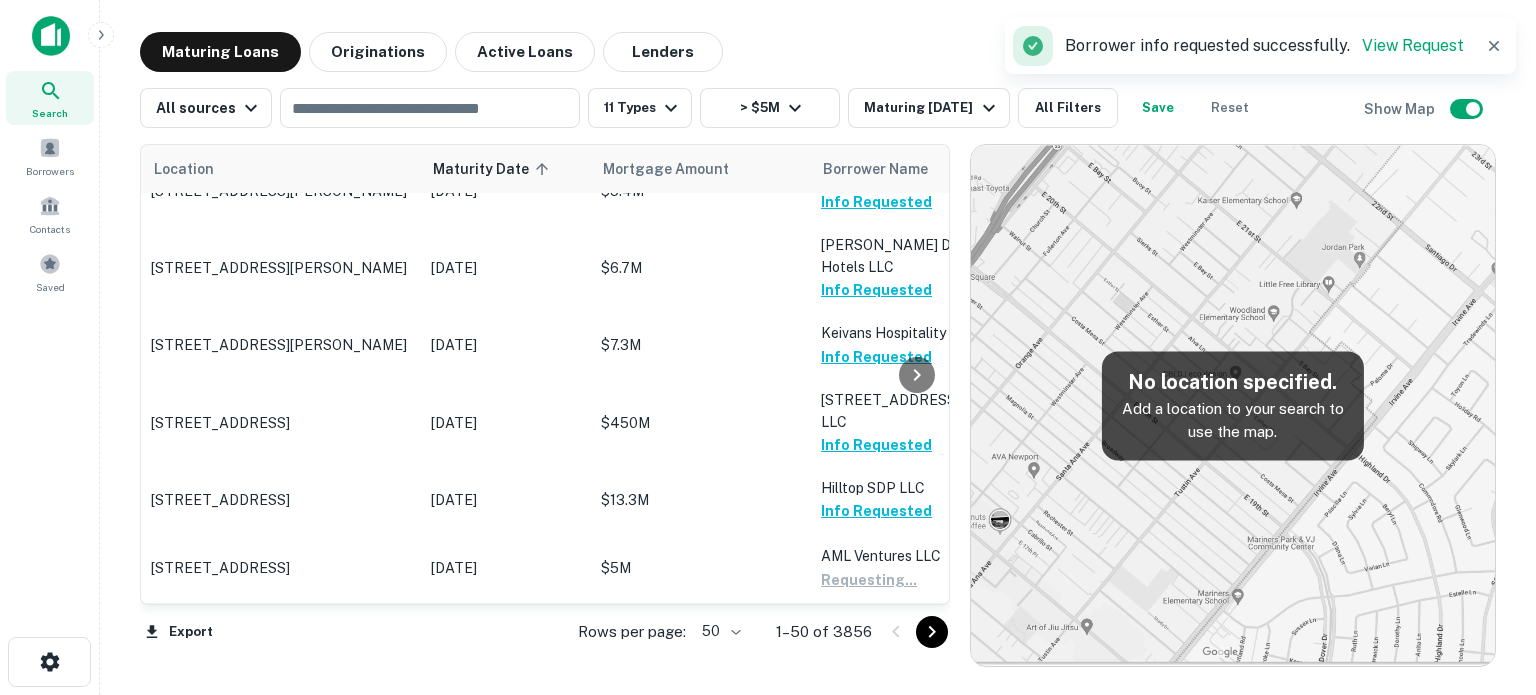 click on "Request Borrower Info" at bounding box center [902, 648] 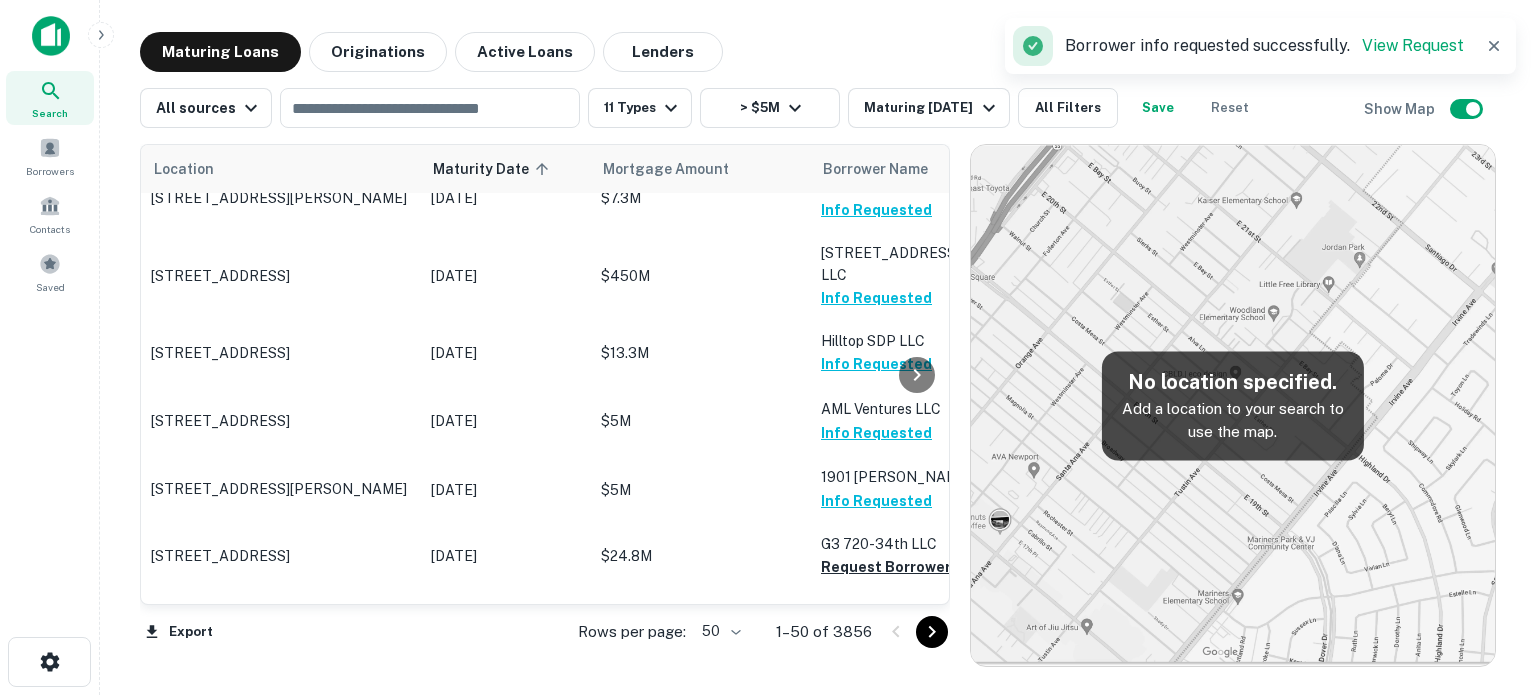 scroll, scrollTop: 1080, scrollLeft: 0, axis: vertical 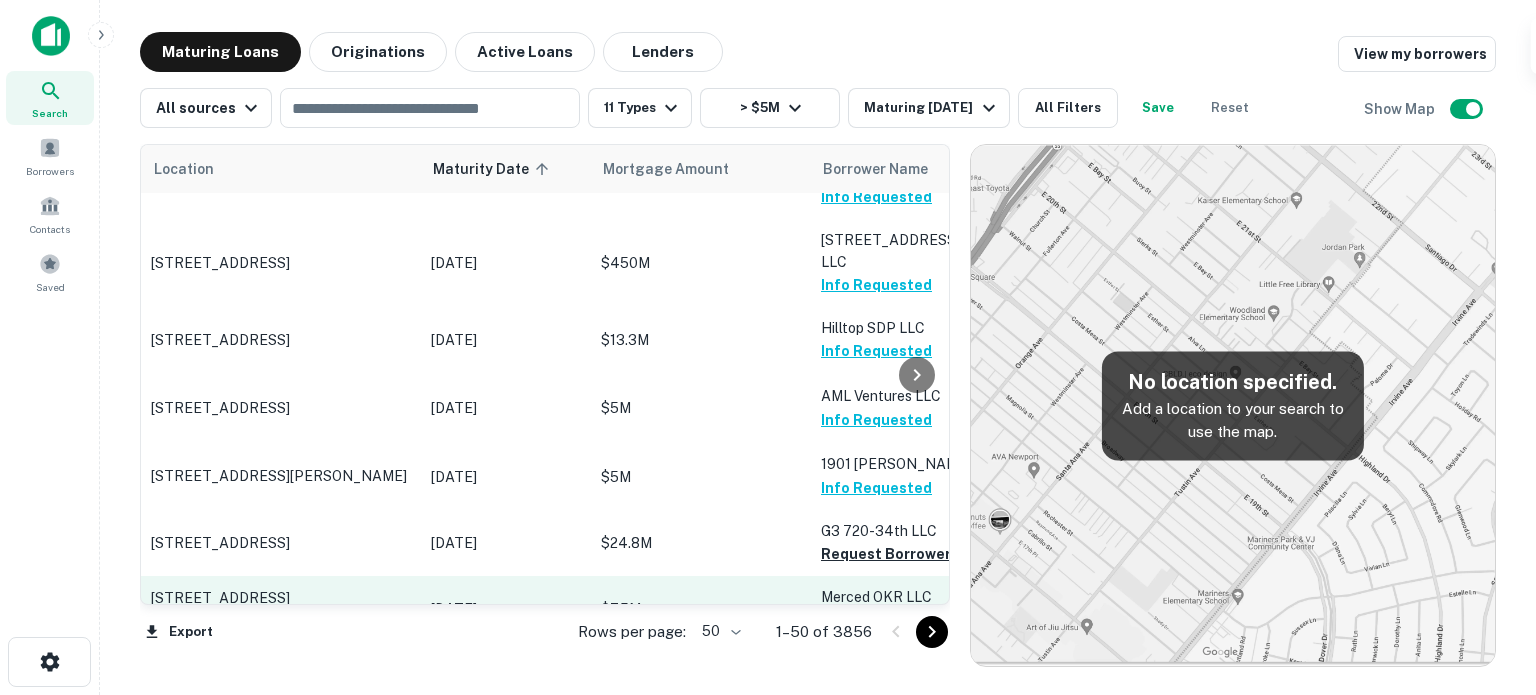 click on "Request Borrower Info" at bounding box center [902, 621] 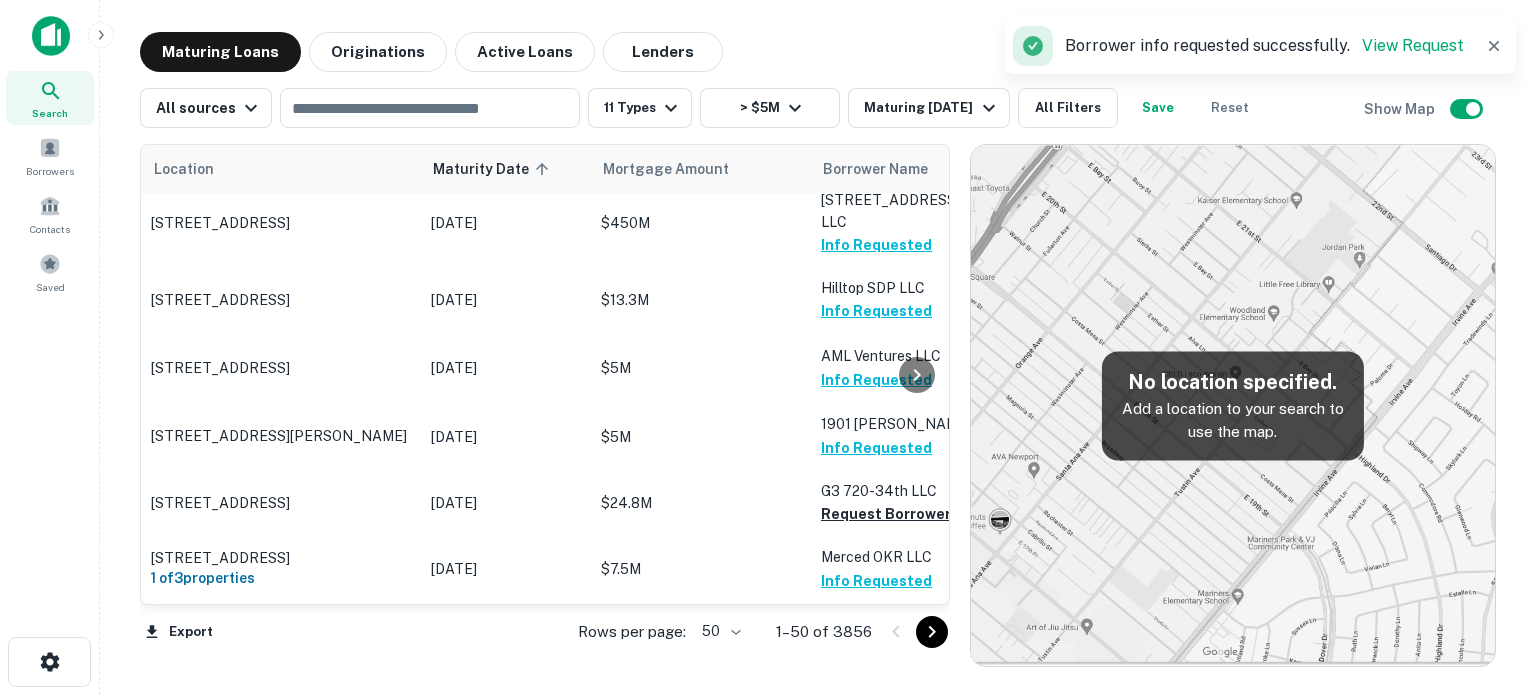 scroll, scrollTop: 1160, scrollLeft: 0, axis: vertical 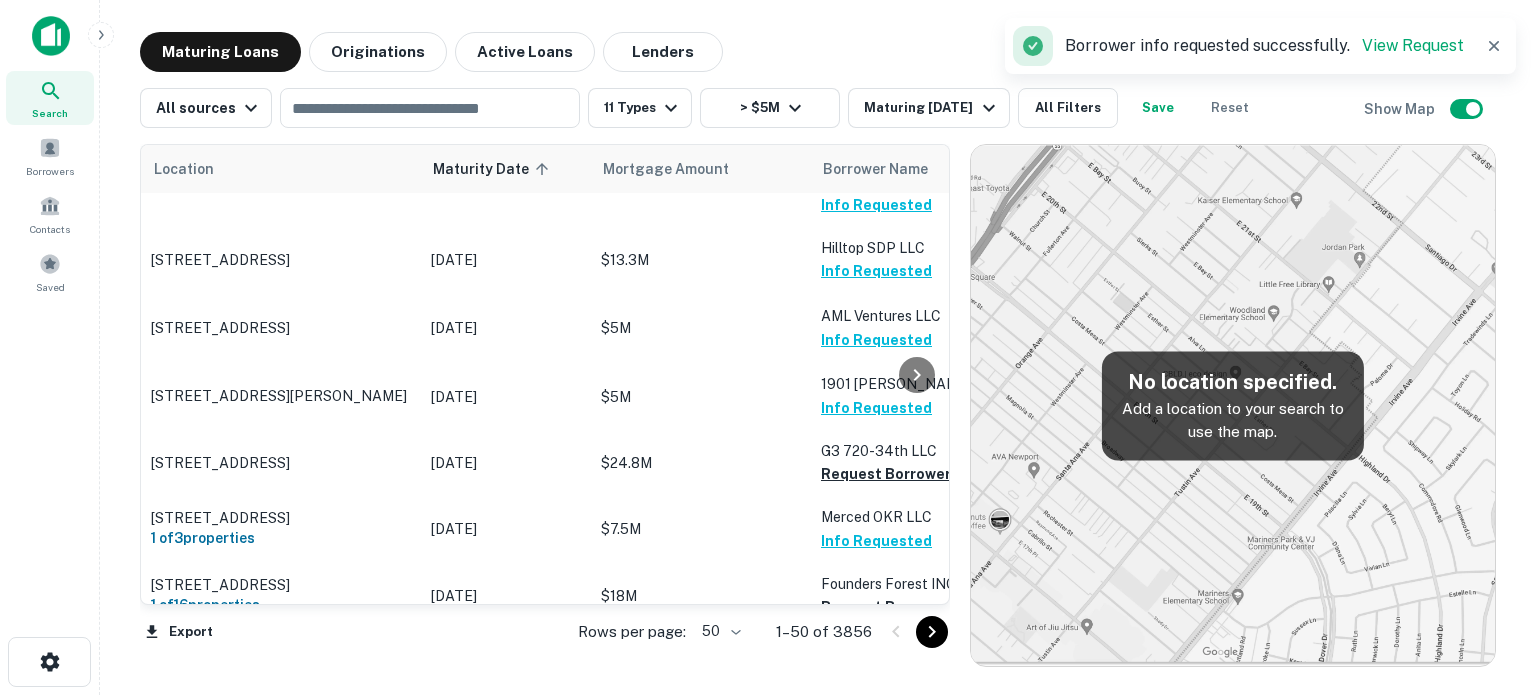 click at bounding box center (917, 374) 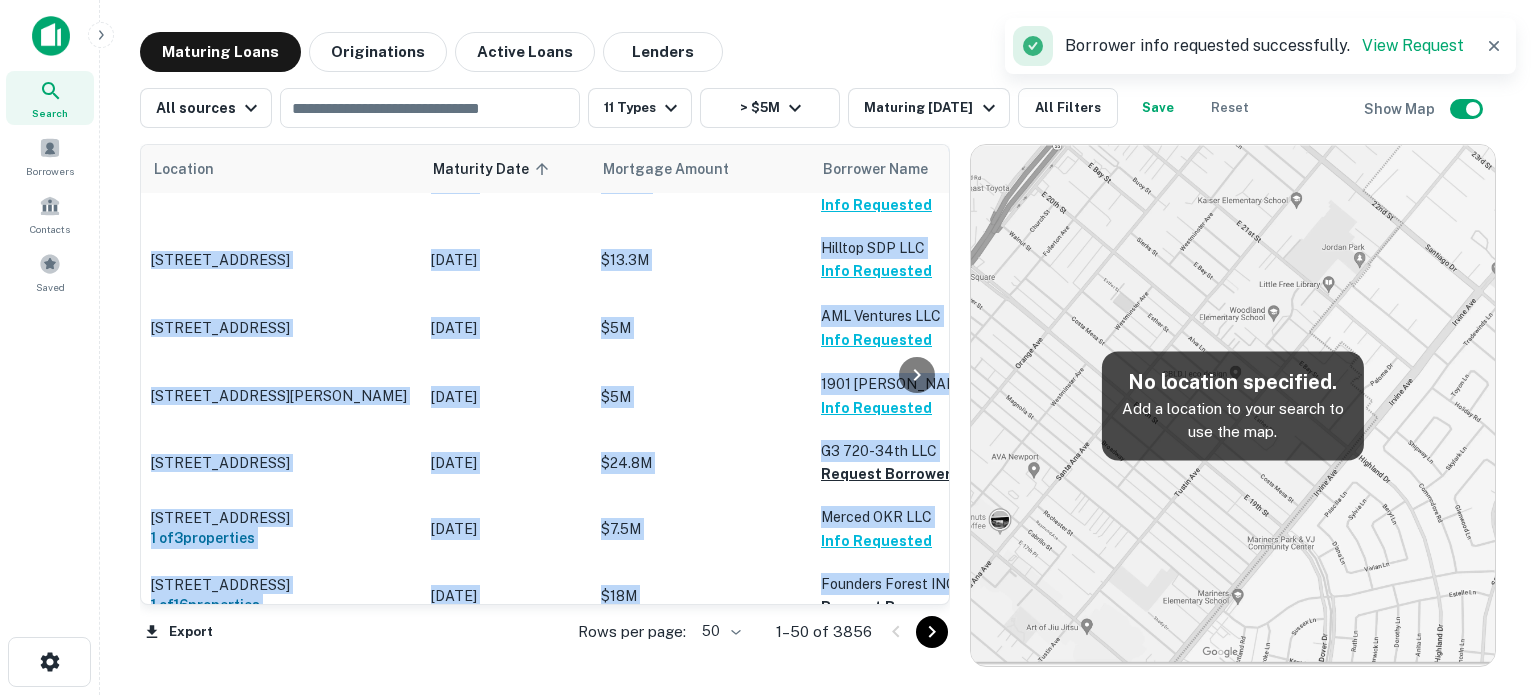 click at bounding box center (917, 374) 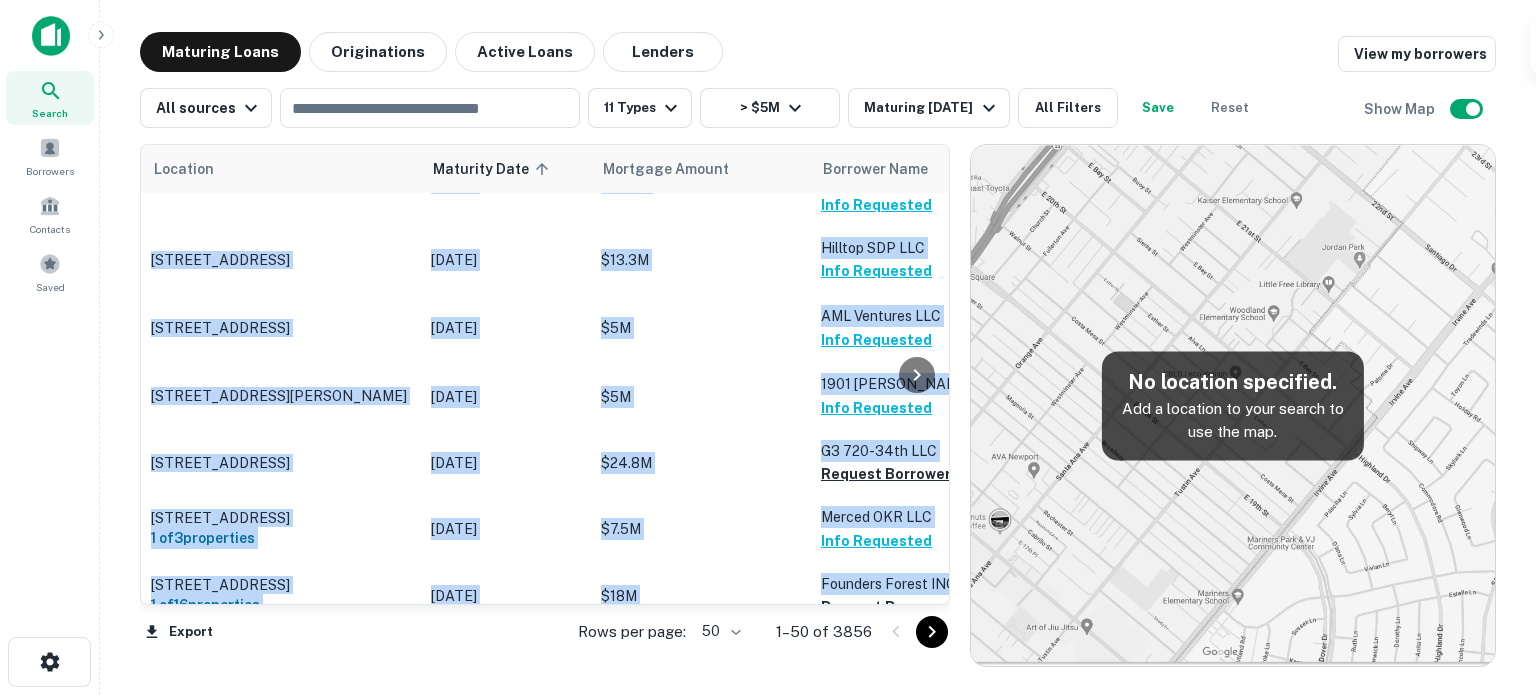 click at bounding box center [917, 374] 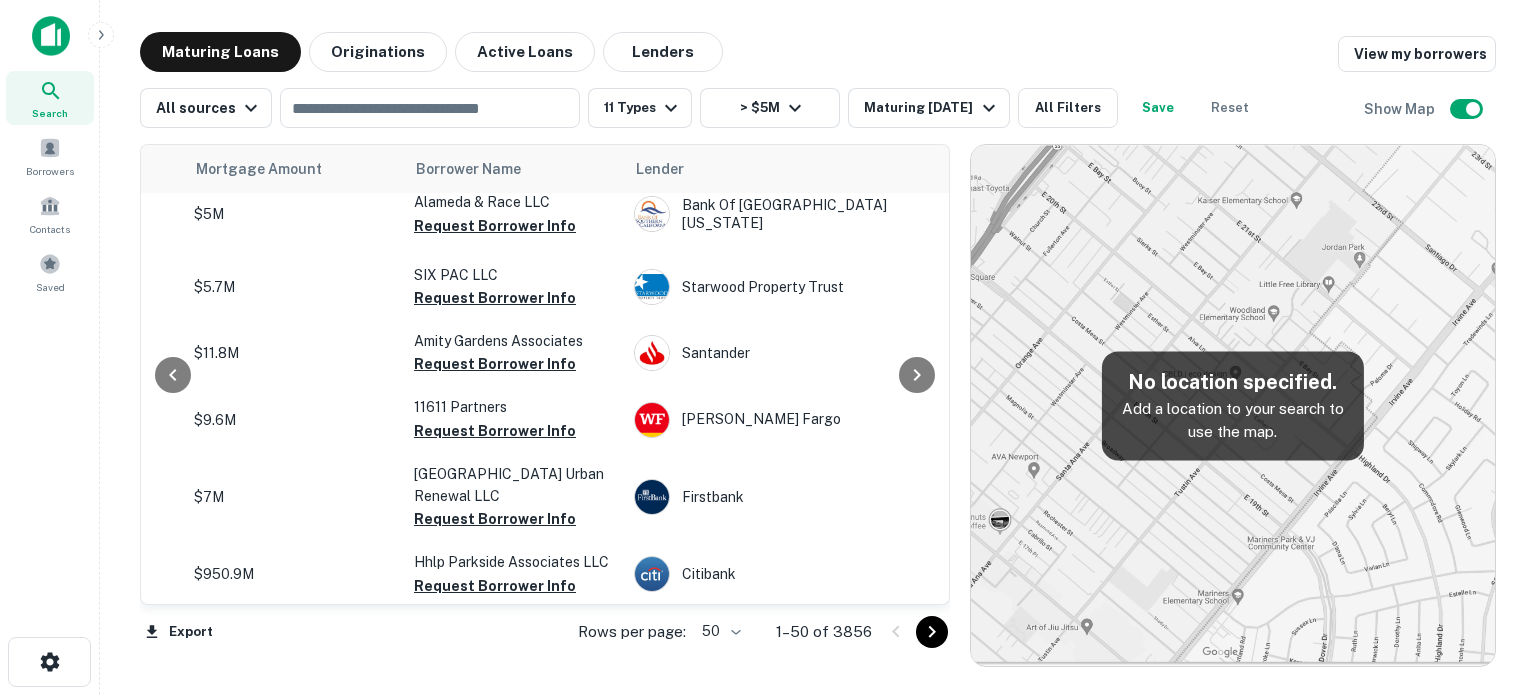 scroll, scrollTop: 1680, scrollLeft: 333, axis: both 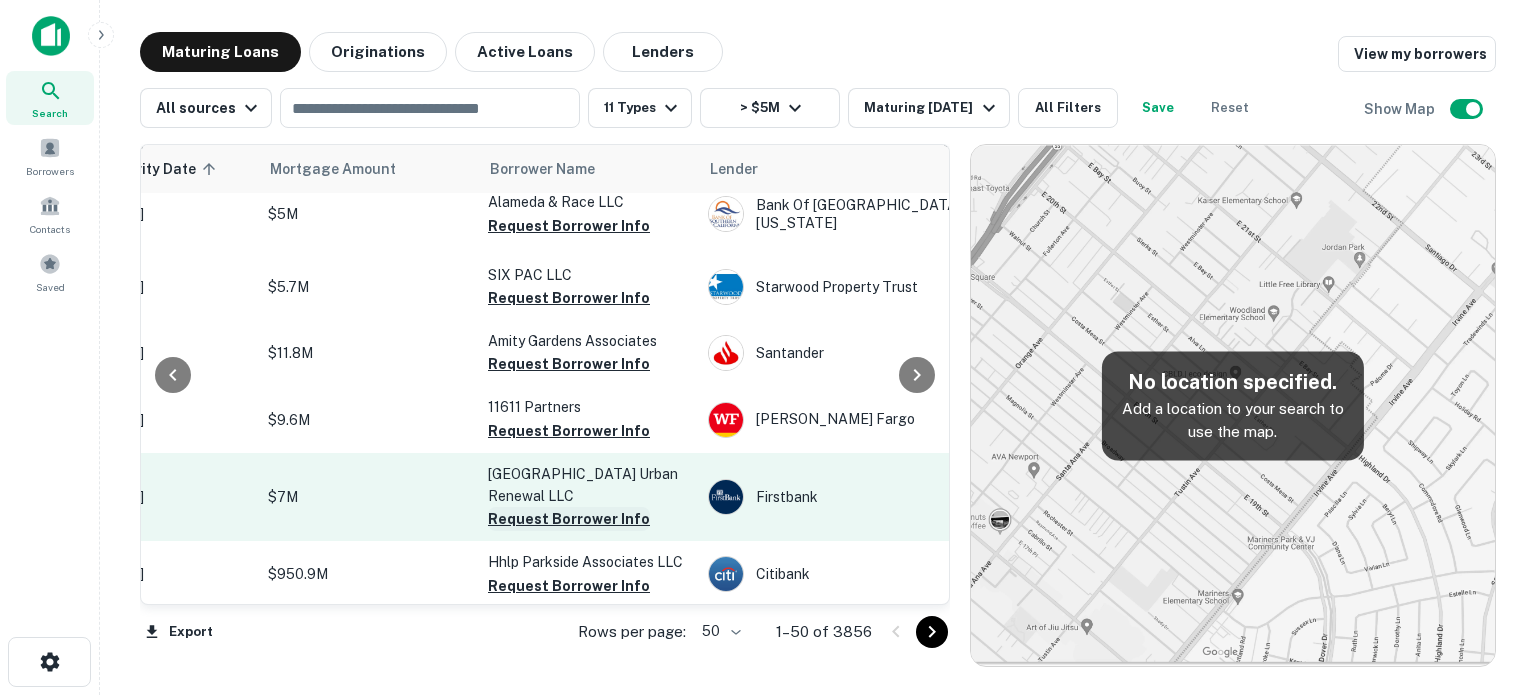 click on "Request Borrower Info" at bounding box center [569, 519] 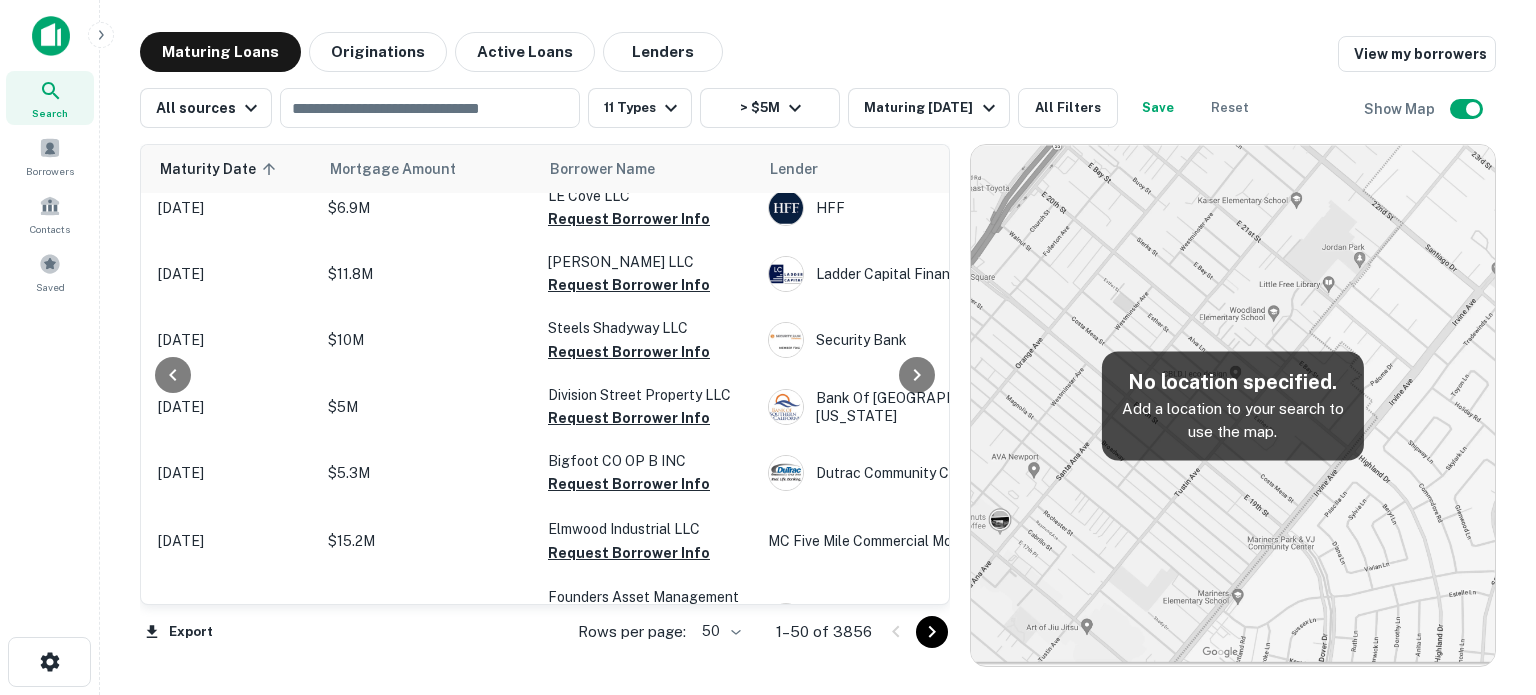 scroll, scrollTop: 2780, scrollLeft: 270, axis: both 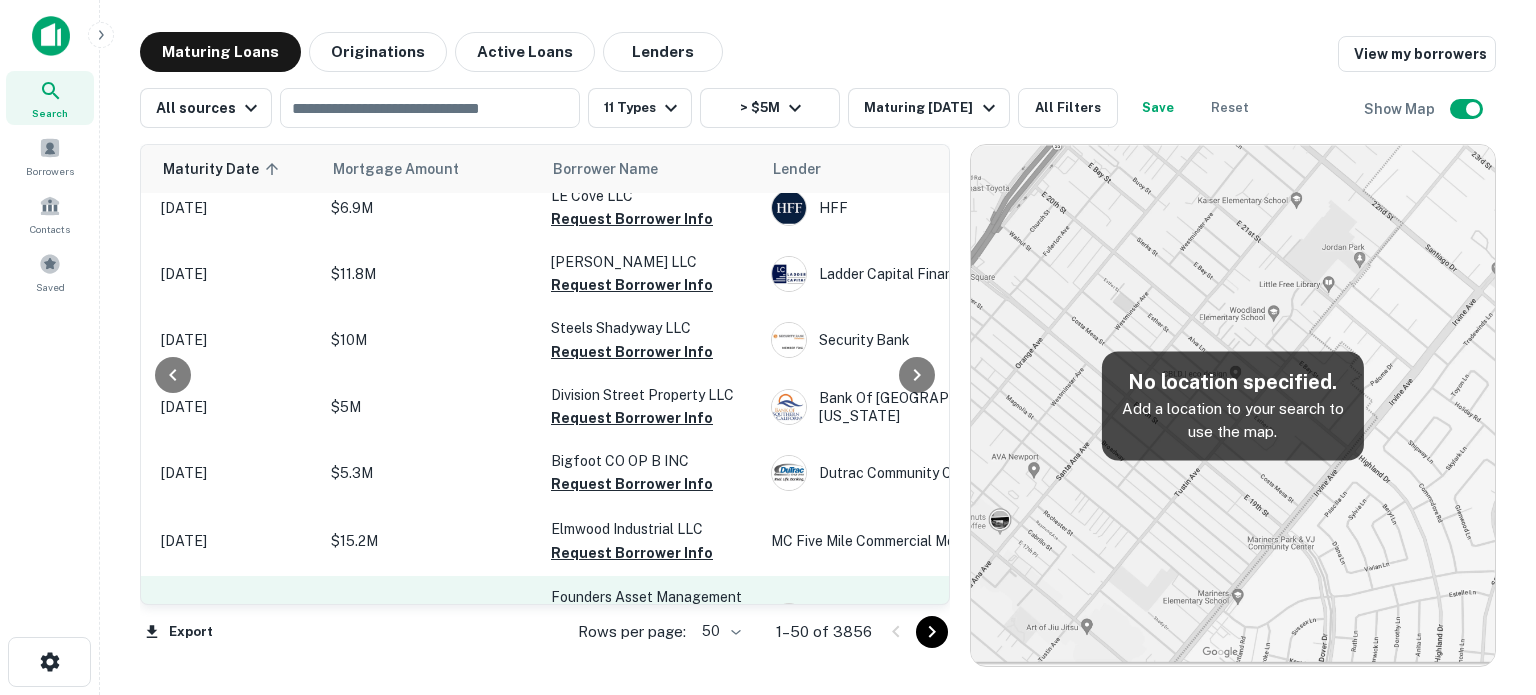 click on "Request Borrower Info" at bounding box center [632, 643] 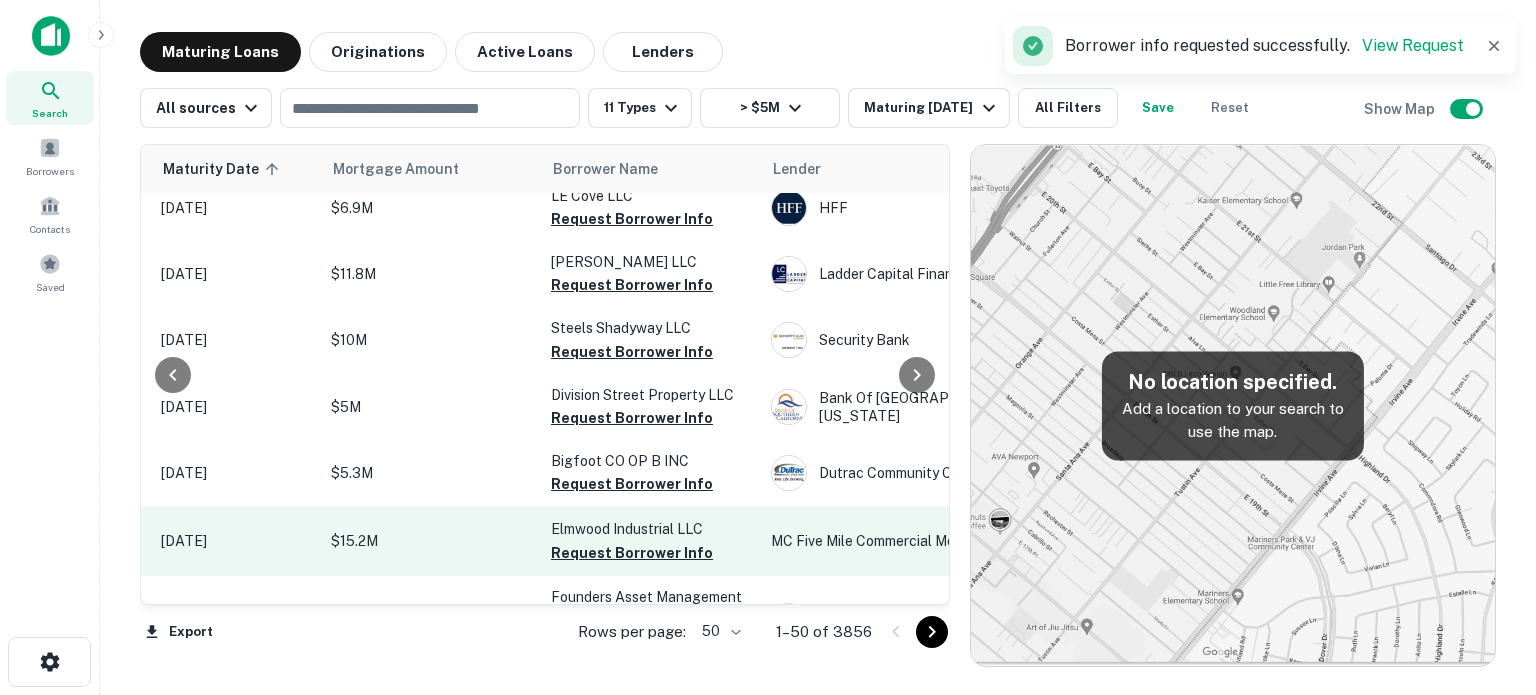 scroll, scrollTop: 2980, scrollLeft: 270, axis: both 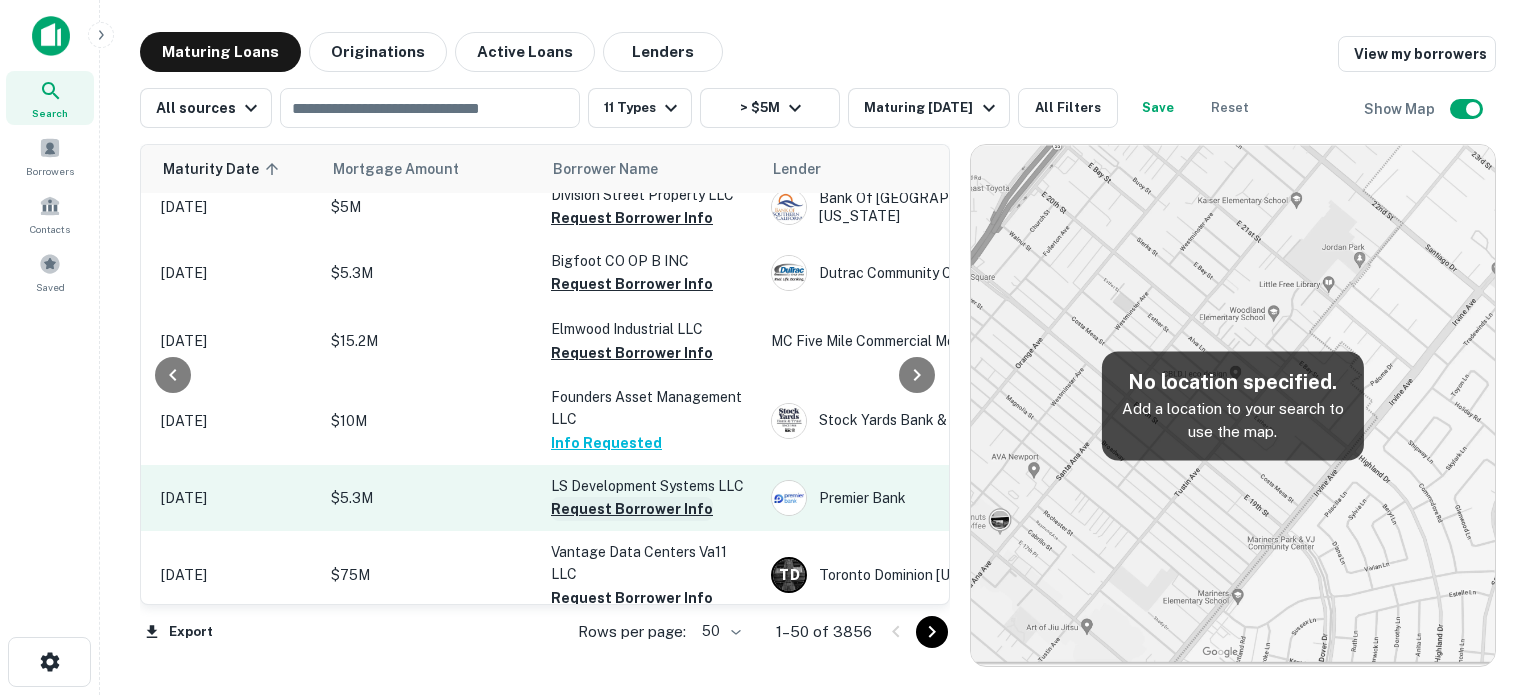 click on "Request Borrower Info" at bounding box center (632, 509) 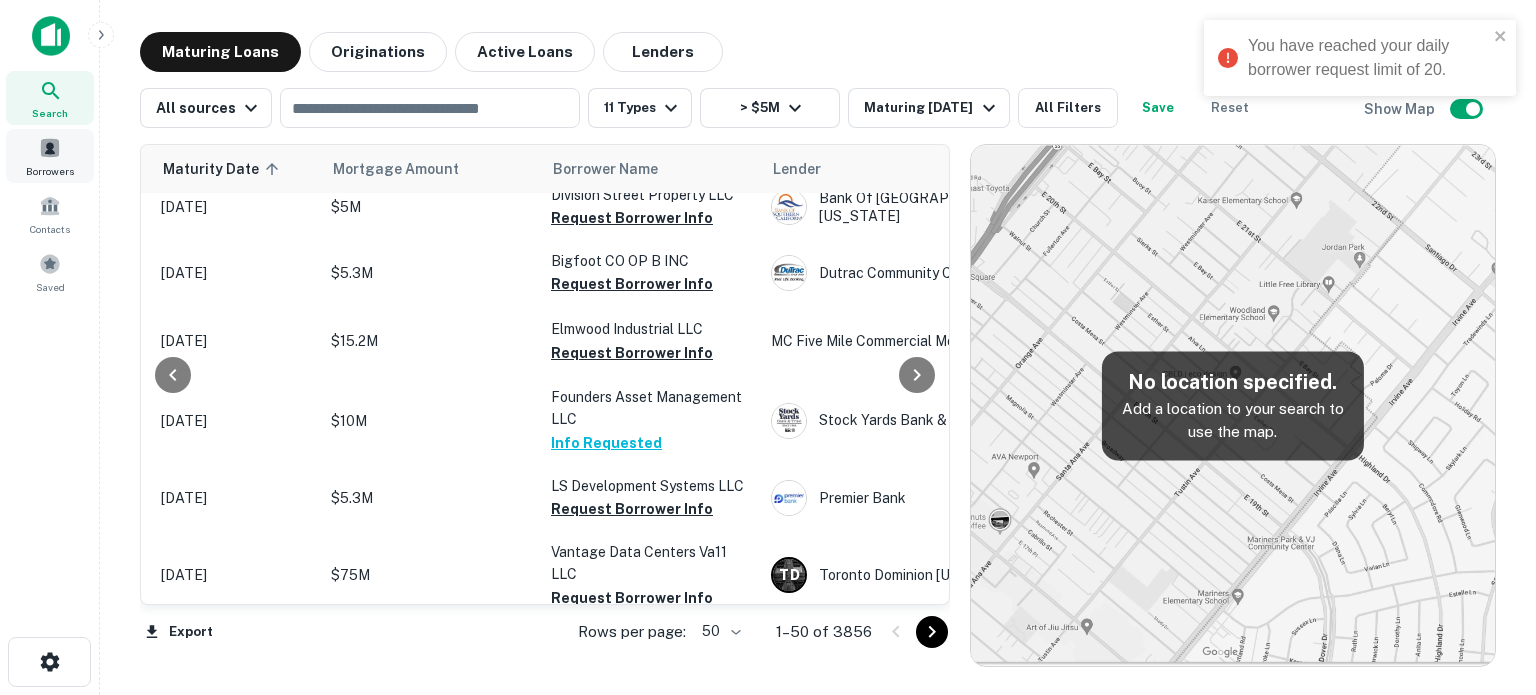 click on "Borrowers" at bounding box center (50, 156) 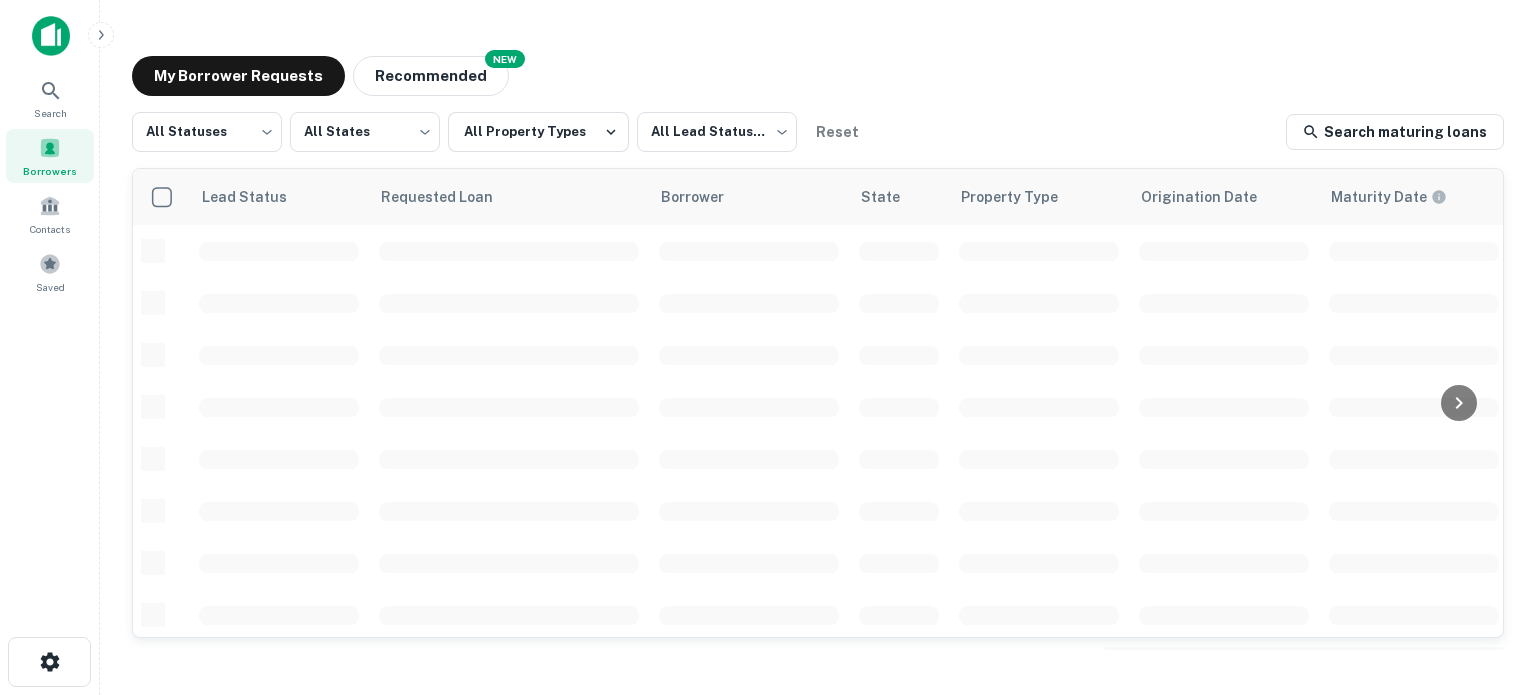 scroll, scrollTop: 0, scrollLeft: 0, axis: both 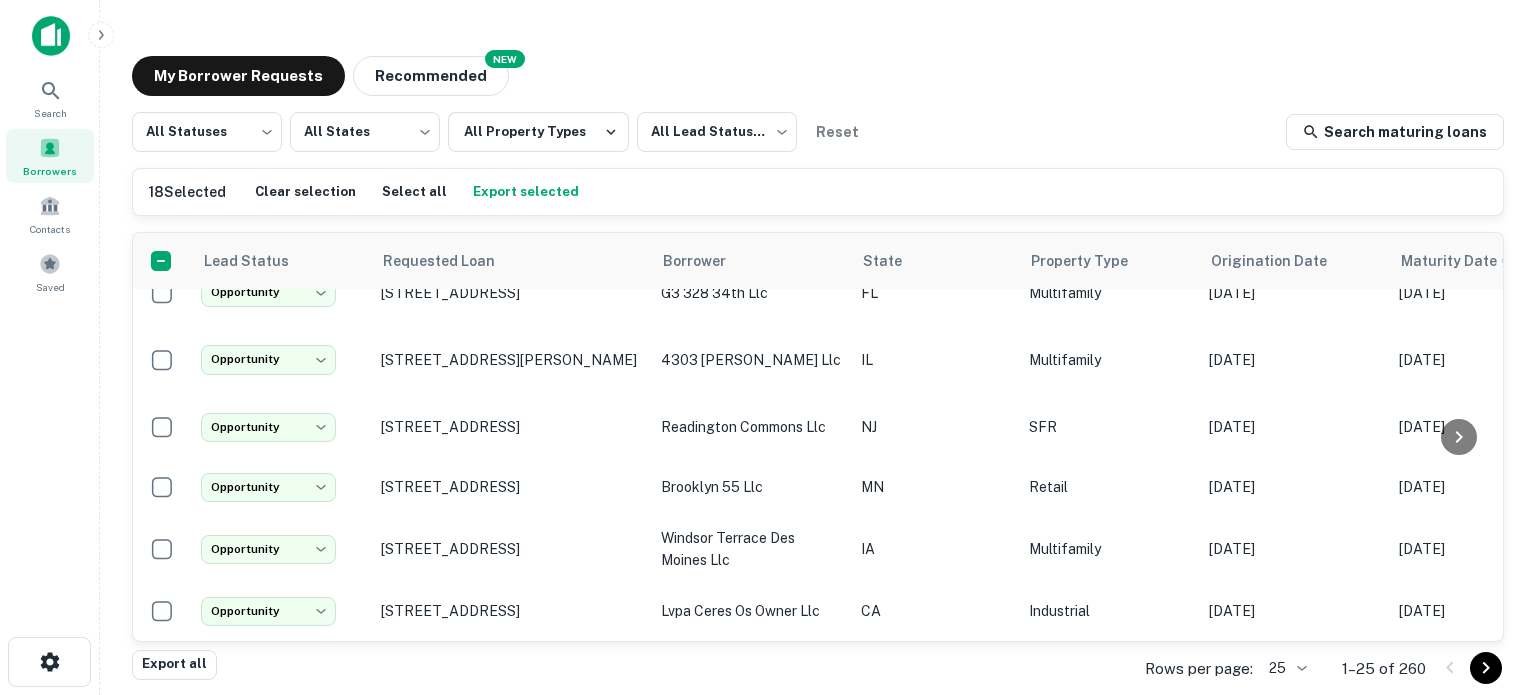click on "Search         Borrowers         Contacts         Saved     My Borrower Requests NEW Recommended All Statuses *** ​ All States *** ​ All Property Types All Lead Statuses *** ​ Reset Search maturing loans 18  Selected Clear selection Select all Export selected Lead Status Requested Loan Borrower State Property Type Origination Date Maturity Date Mortgage Amount Requested Date sorted descending Lender Request Status Not contacted **** ​ 1650 Howard St Elk Grove Village, IL60007  founders asset management llc IL Industrial Sep 13, 2024 Jul 06, 2025 $10M Jul 03, 2025 Stock Yards Bank & Trust Fulfilled Not contacted **** ​ 2829 Park Ave Merced, CA95348  merced okr llc CA Multifamily Jul 06, 2020 Jul 06, 2025 $7.5M Jul 03, 2025 Wells Fargo Pending Not contacted **** ​ 4254 N Wolcott Ave Chicago, IL60613  1901 cullom llc IL Multifamily Aug 14, 2020 Jul 05, 2025 $5M Jul 03, 2025 Albany Bank & Trust CO NA (albank) Fulfilled Not contacted **** ​ 4000 W Highland Rd Highland, MI48357  MI $5M ​" at bounding box center [768, 347] 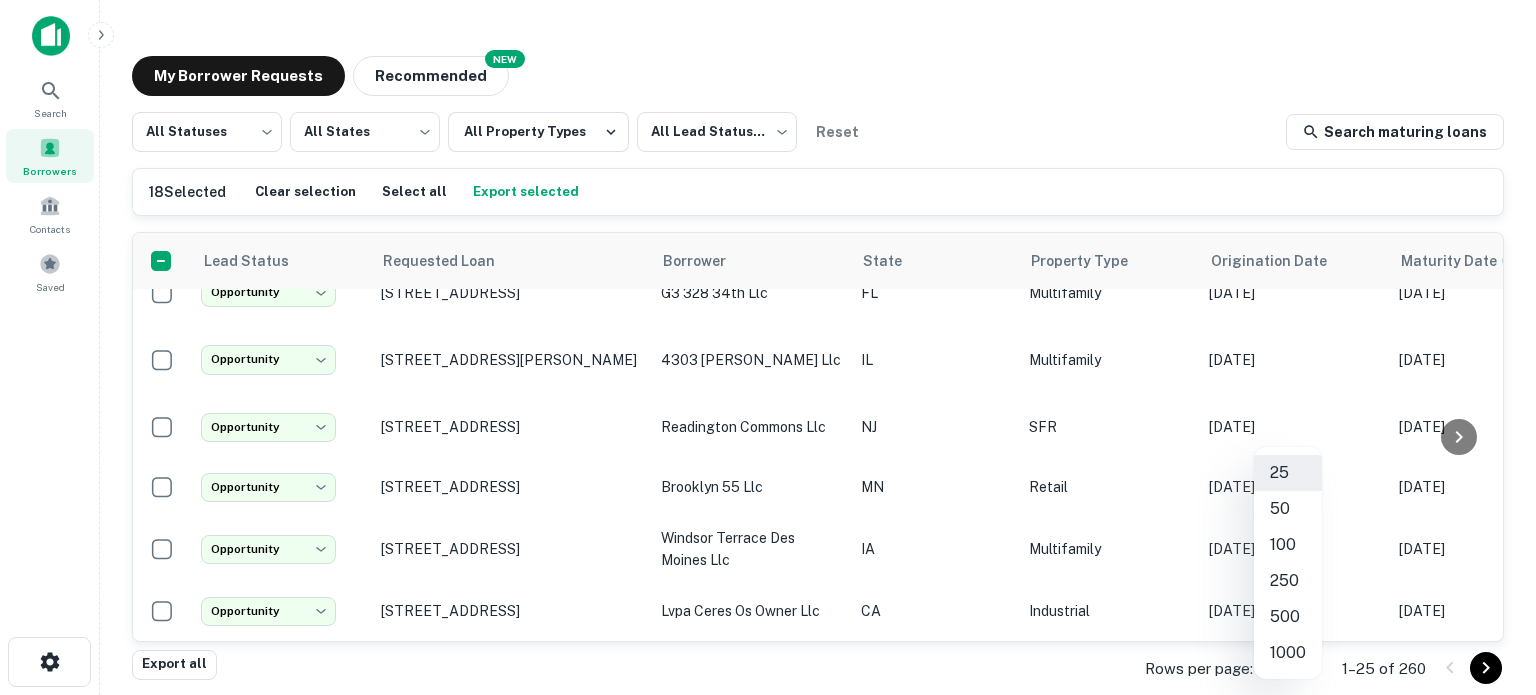 click on "500" at bounding box center [1288, 617] 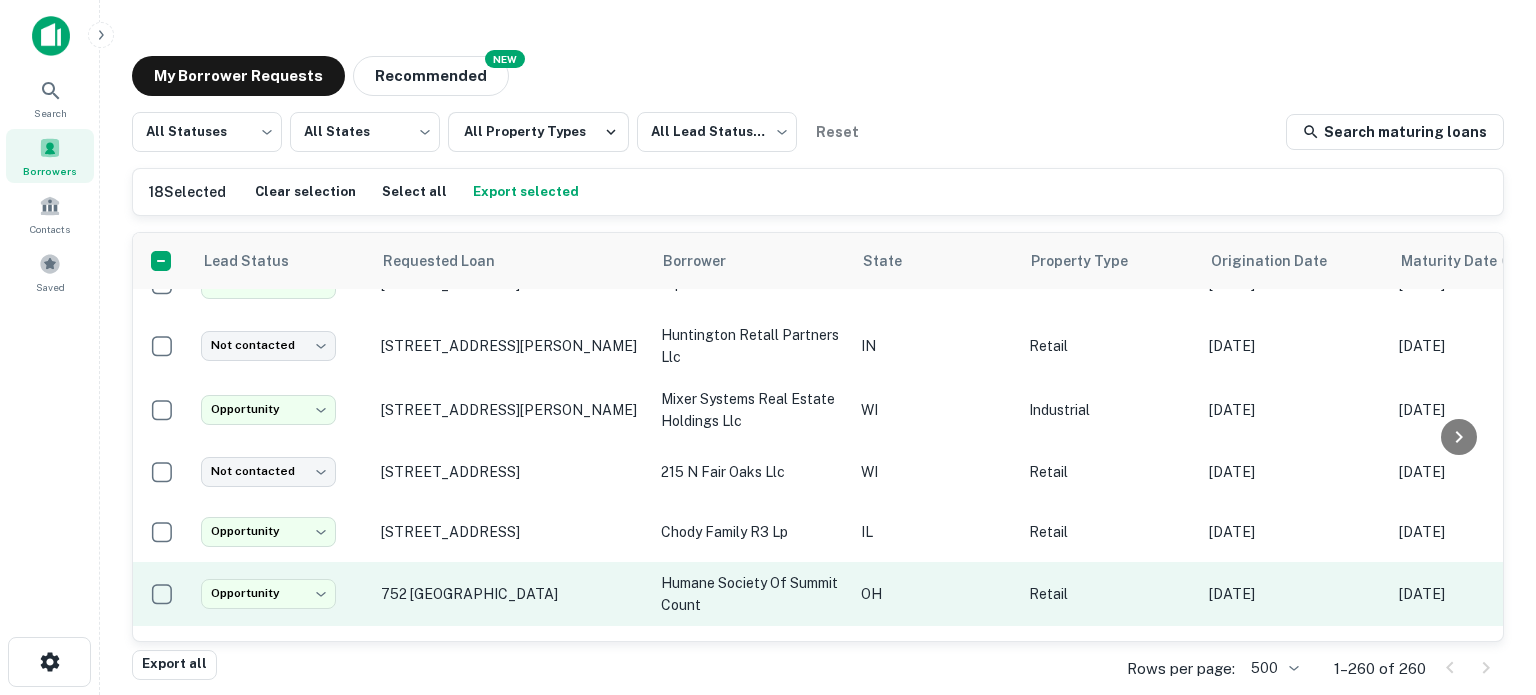 scroll, scrollTop: 1500, scrollLeft: 0, axis: vertical 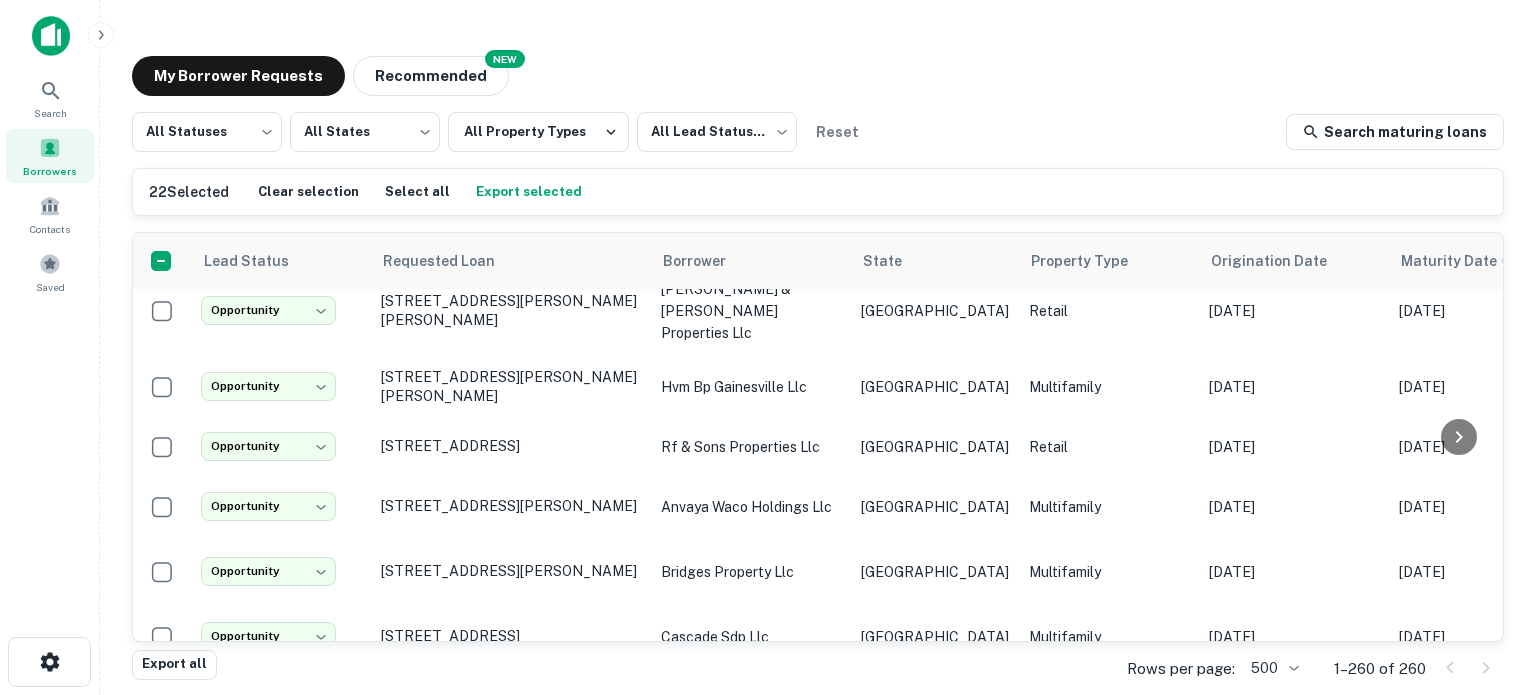 click on "Export selected" at bounding box center [529, 192] 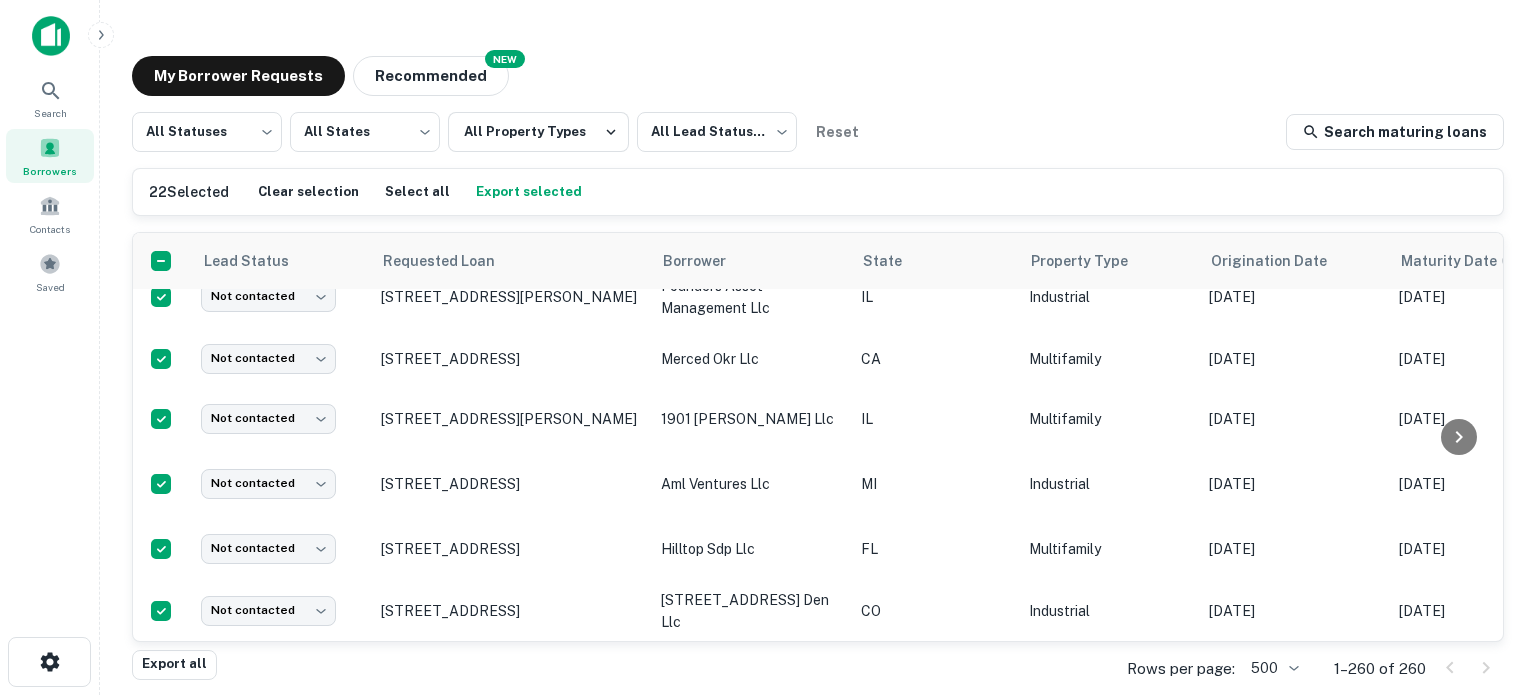 scroll, scrollTop: 0, scrollLeft: 0, axis: both 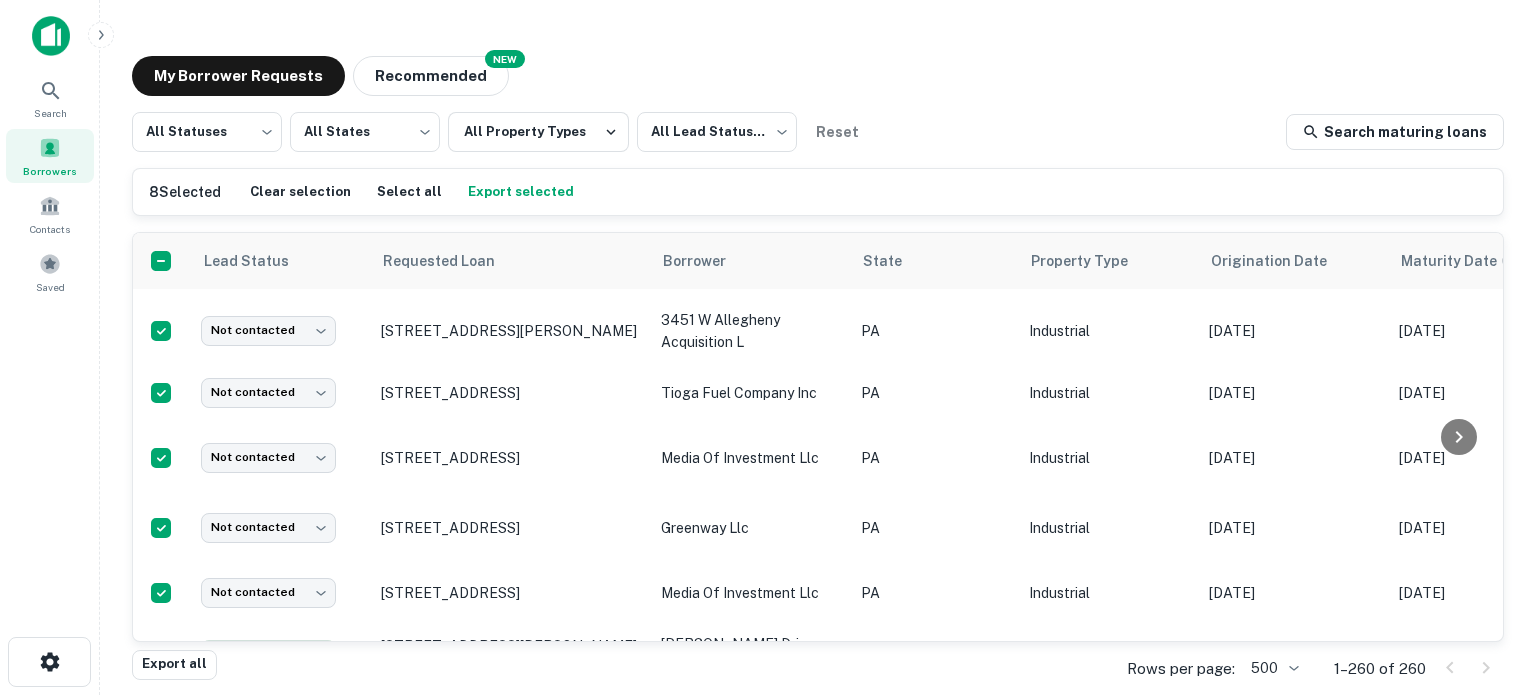 click on "Export selected" at bounding box center (521, 192) 